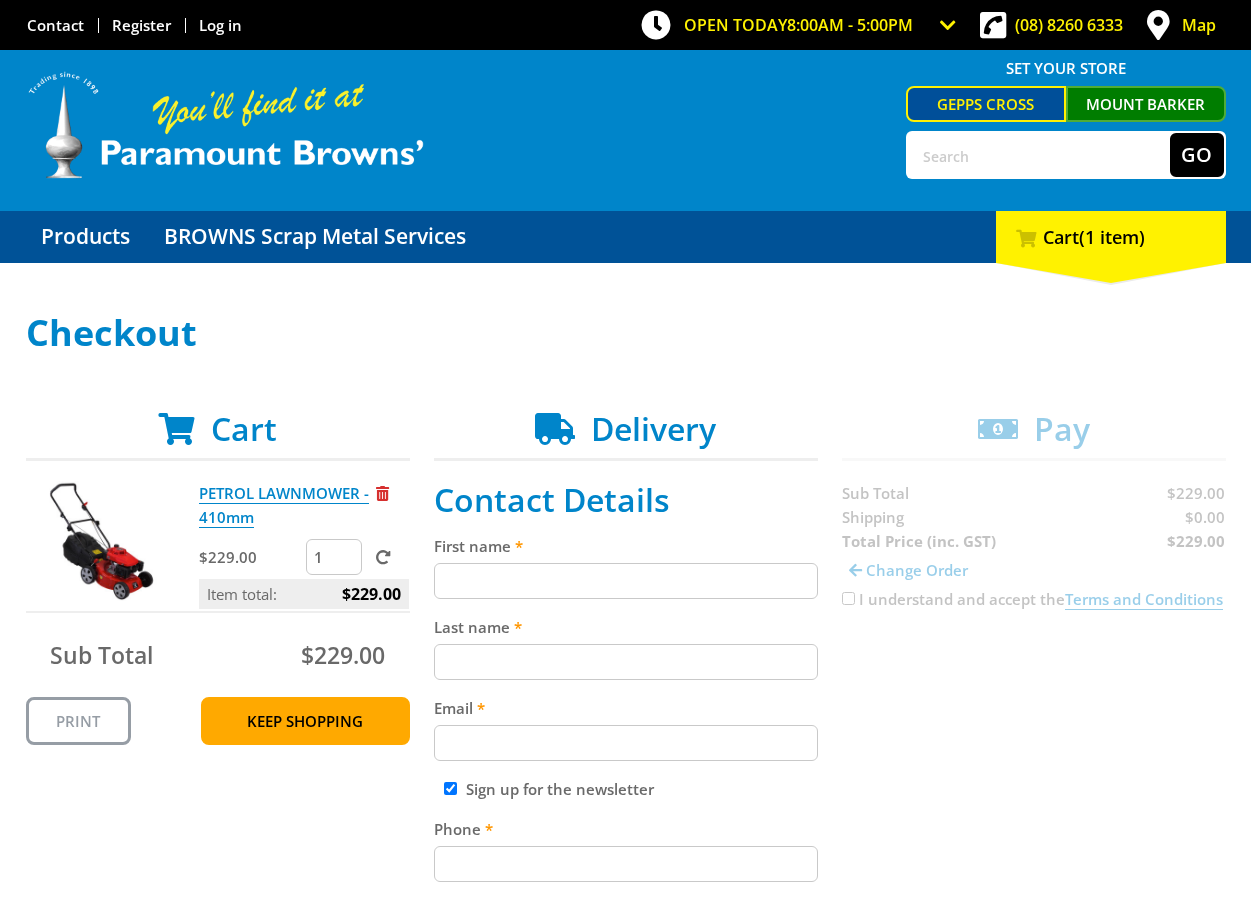 scroll, scrollTop: 216, scrollLeft: 0, axis: vertical 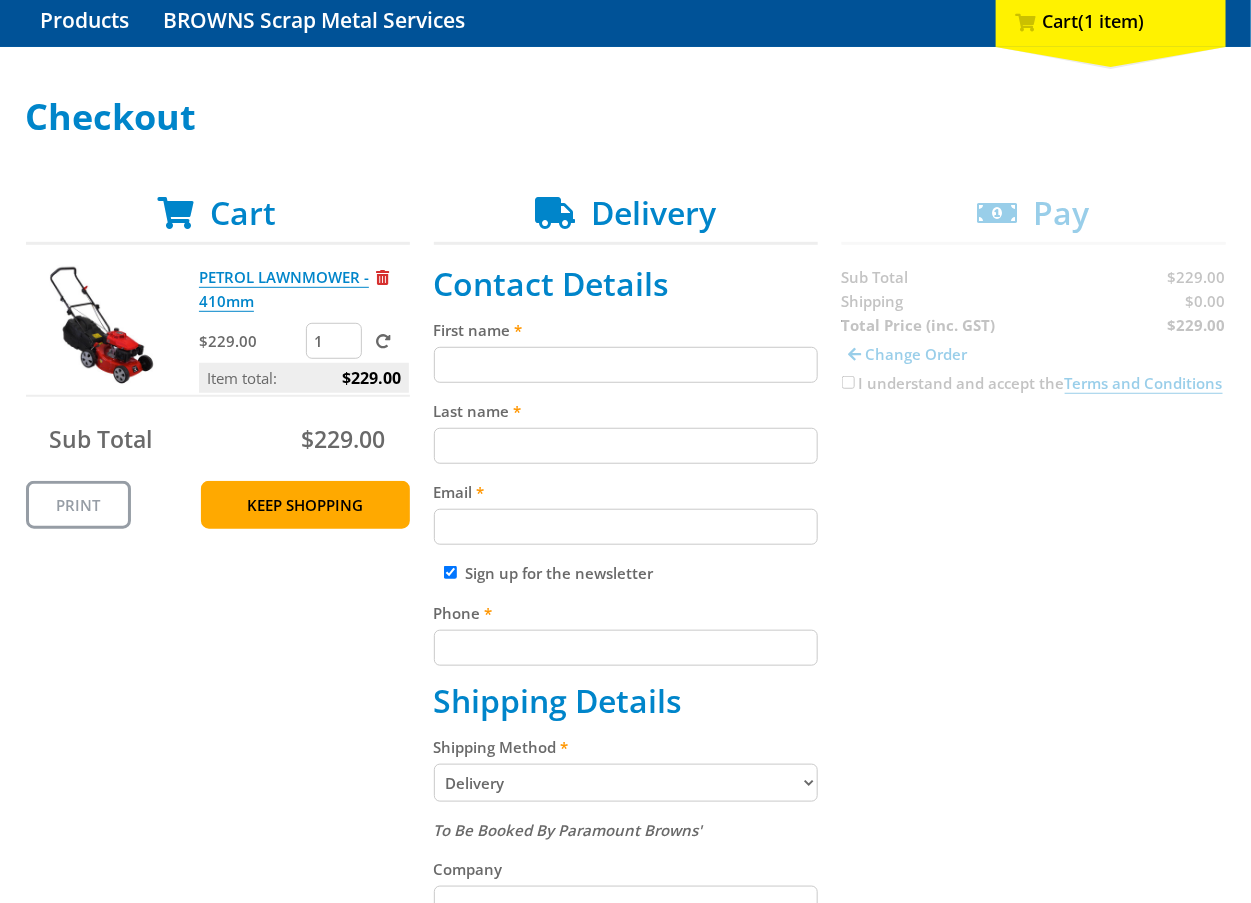 click on "First name" at bounding box center [626, 365] 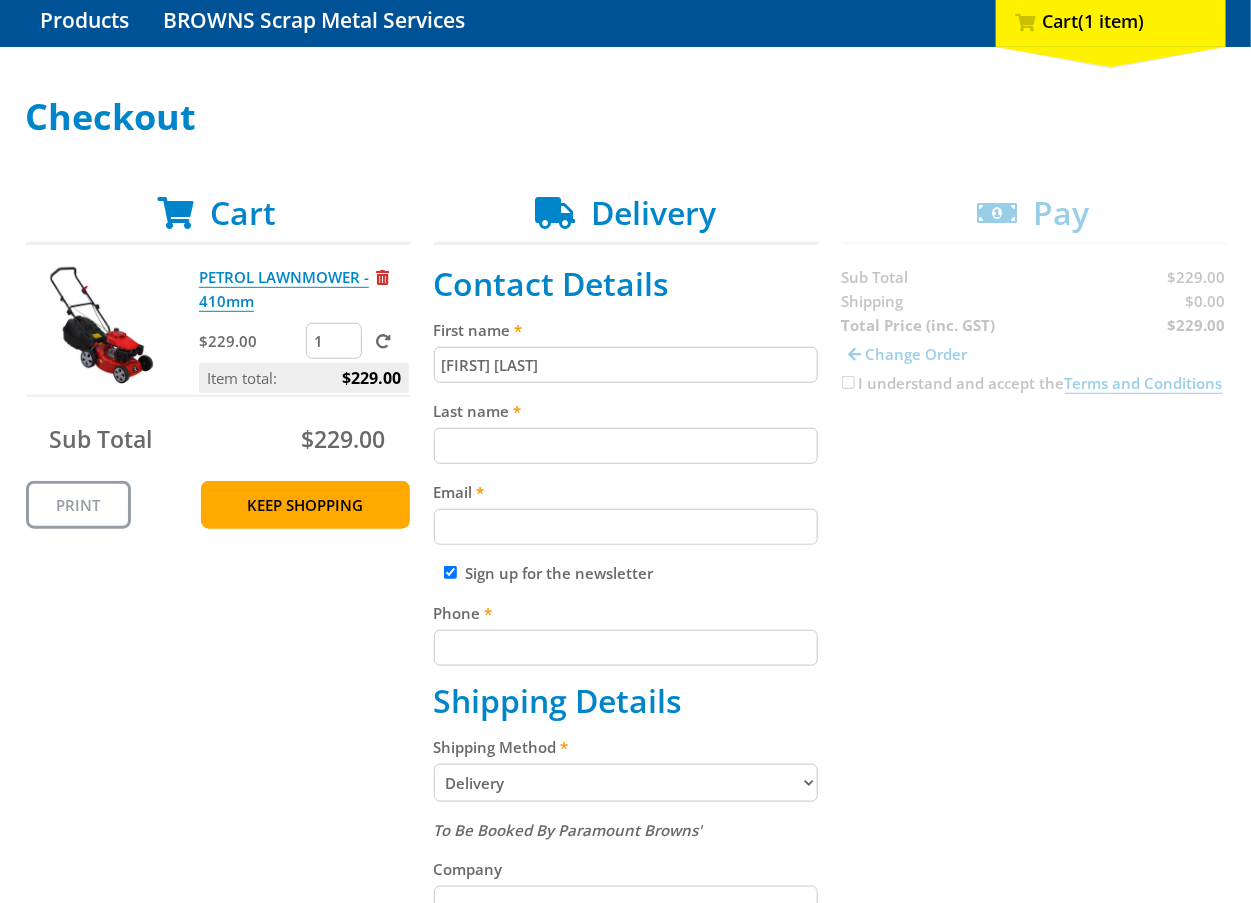 type on "[FIRST] [LAST]" 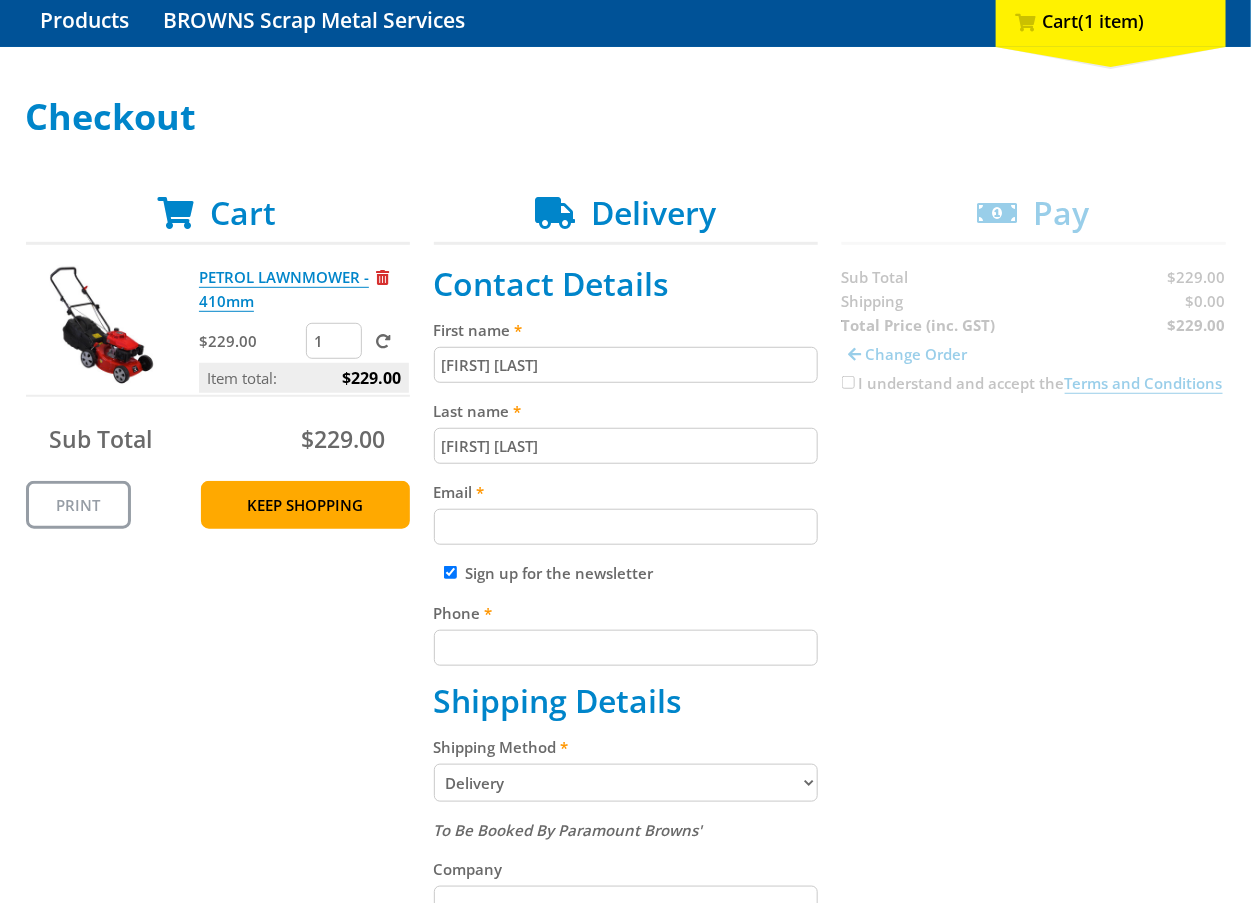 type on "[FIRST] [LAST]" 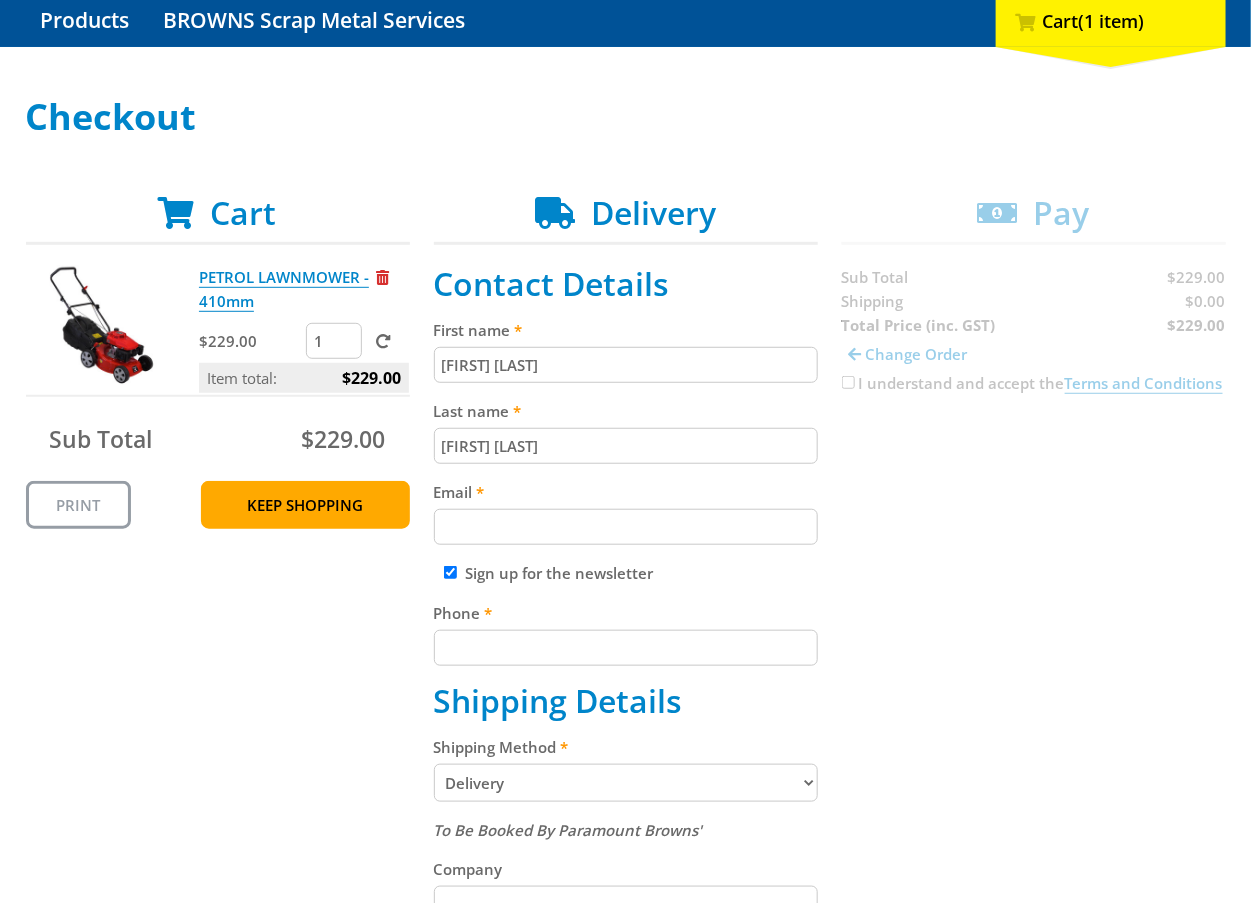 click on "Email" at bounding box center (626, 527) 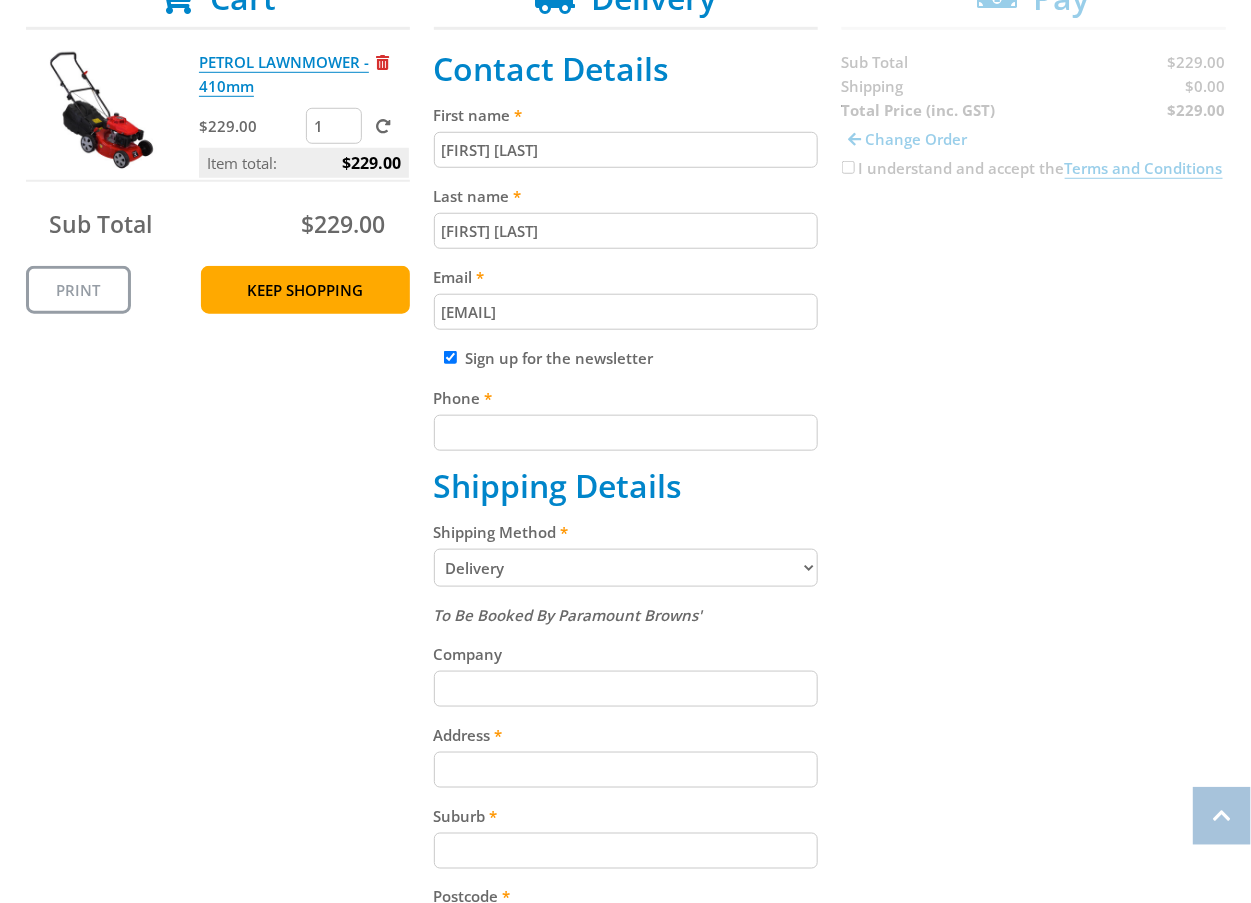 scroll, scrollTop: 468, scrollLeft: 0, axis: vertical 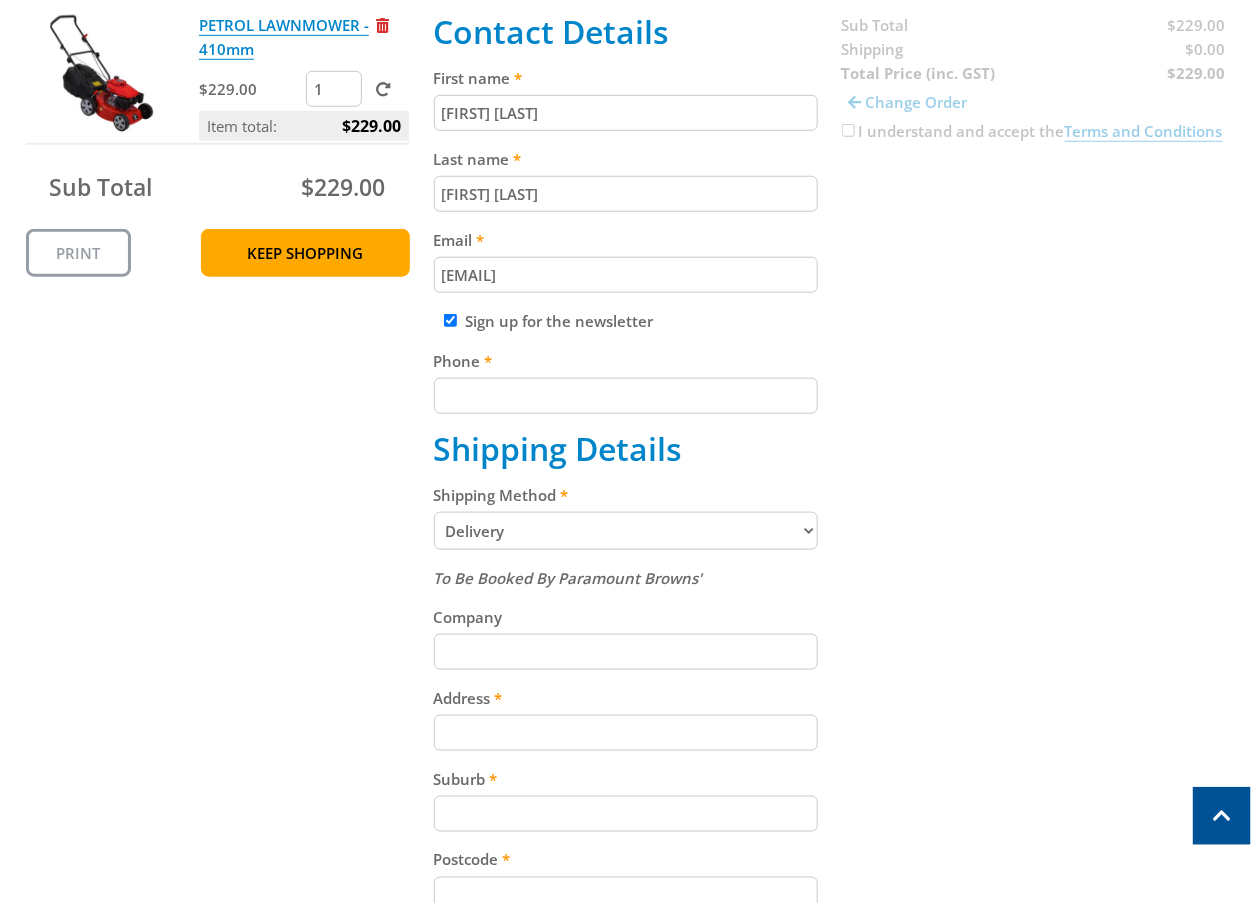 type on "[EMAIL]" 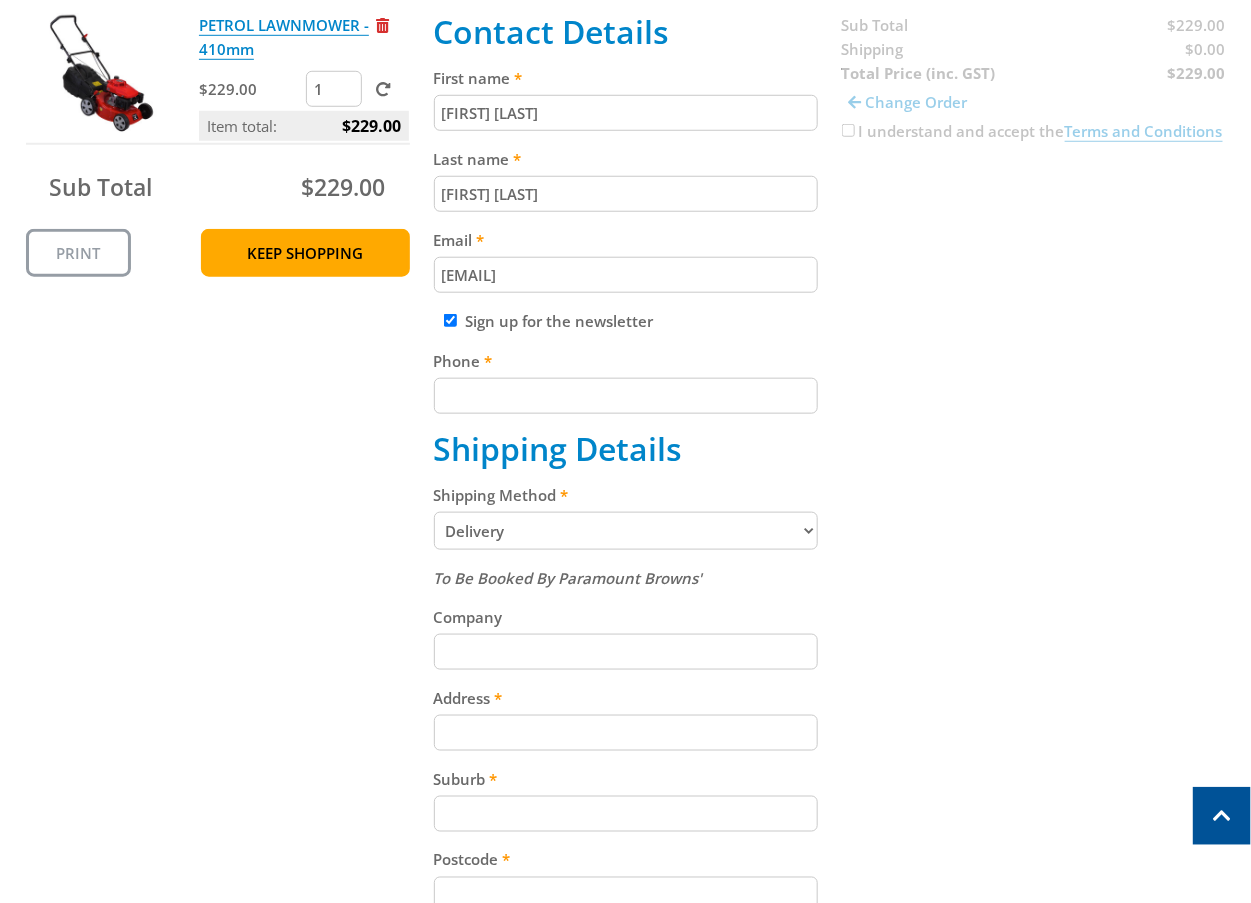 click on "Phone" at bounding box center [626, 396] 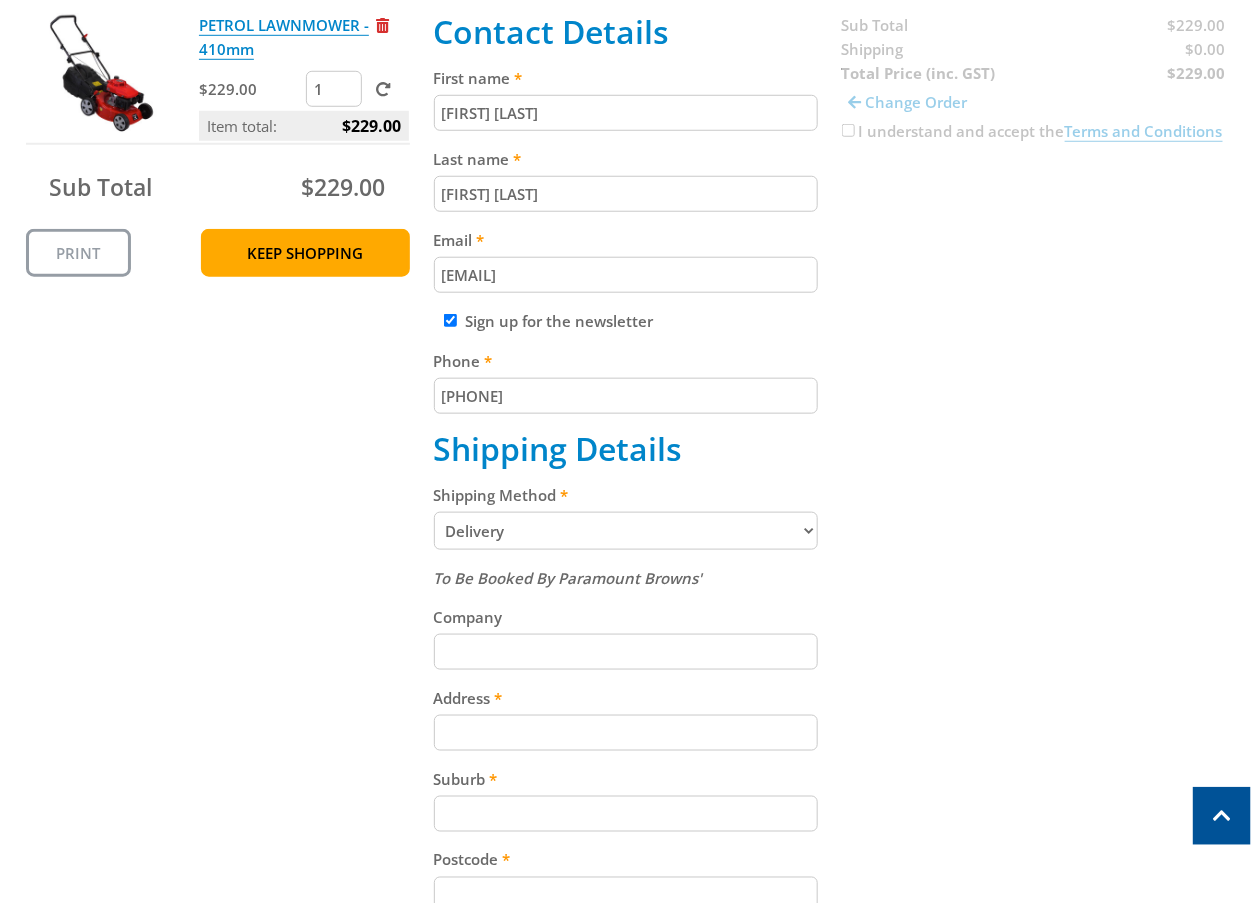 paste on "[PHONE]" 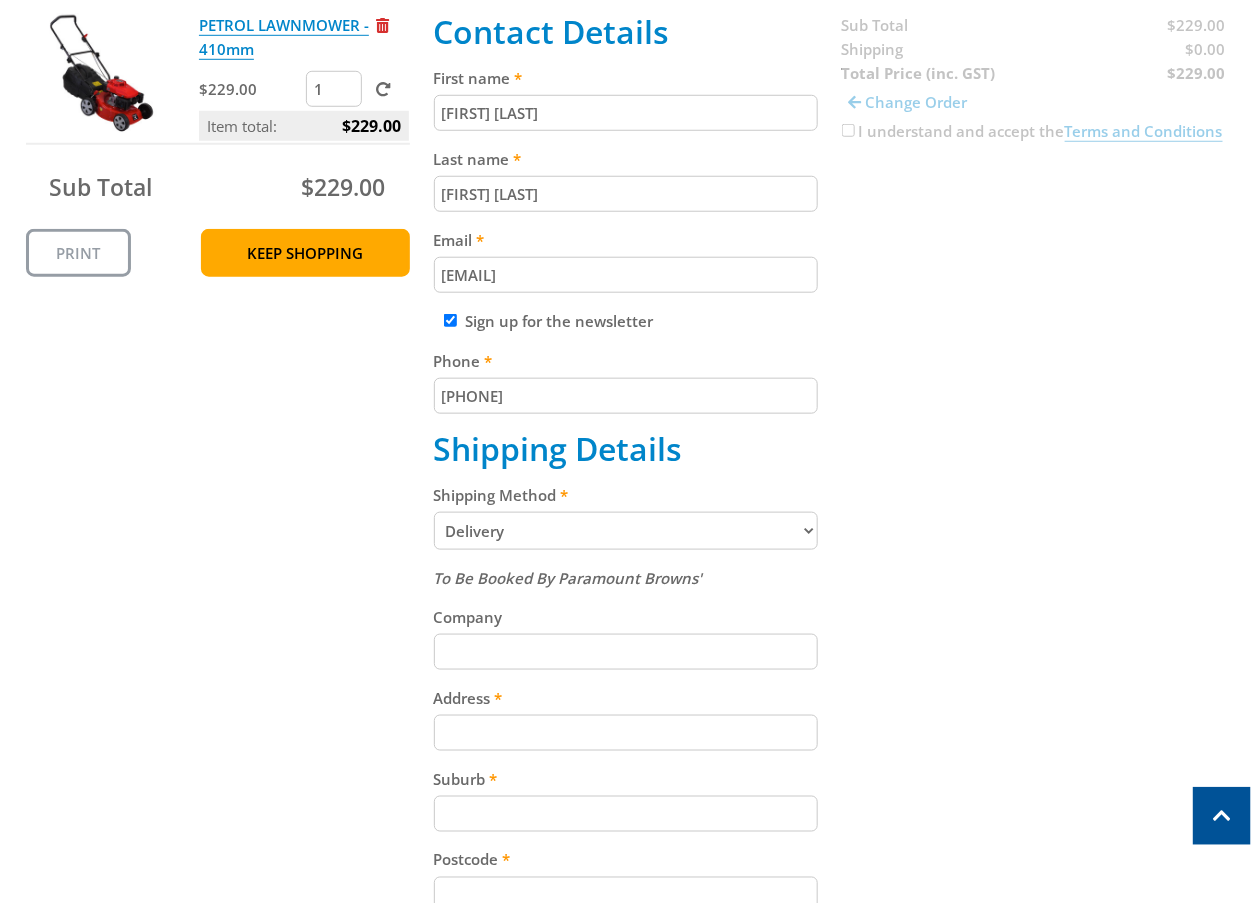 click on "[PHONE]" at bounding box center (626, 396) 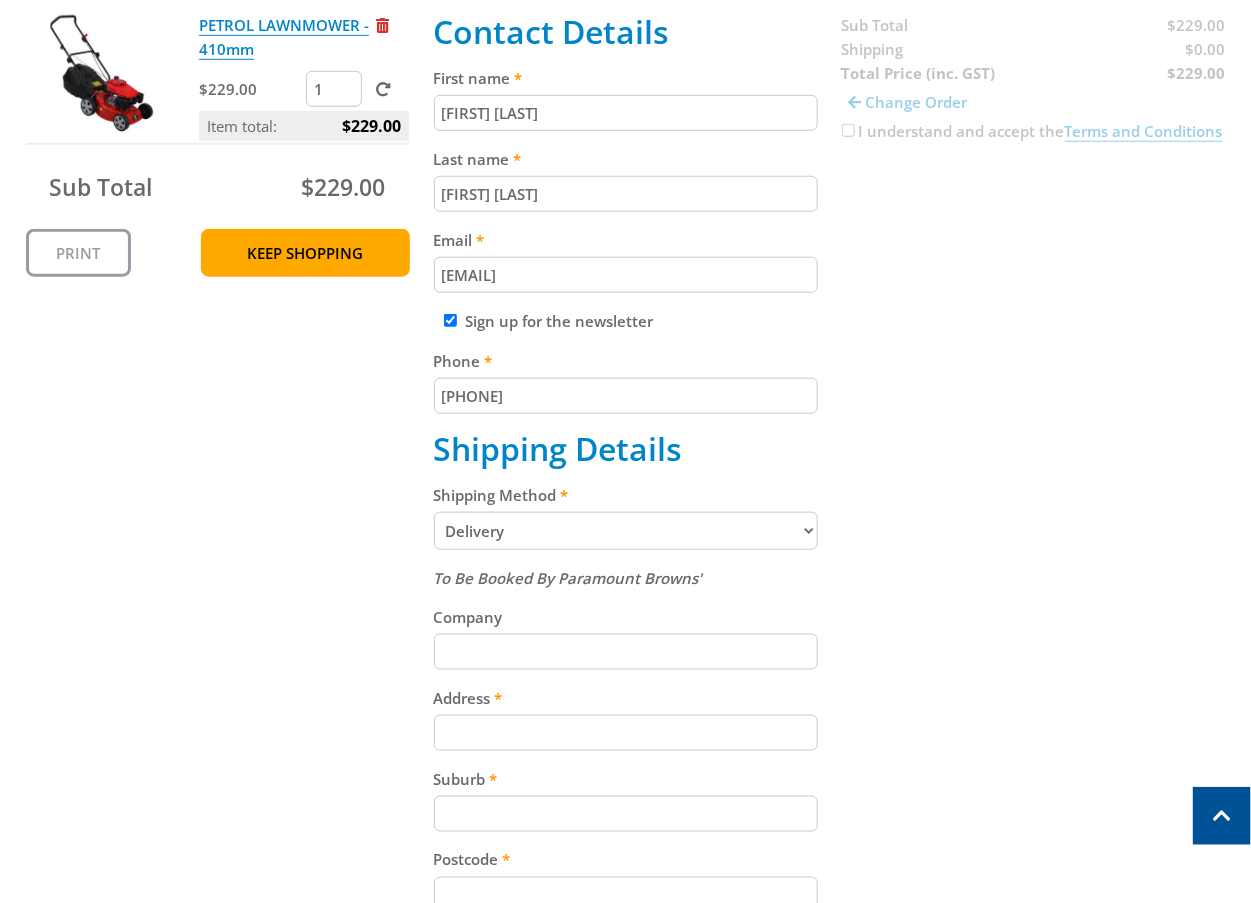 paste 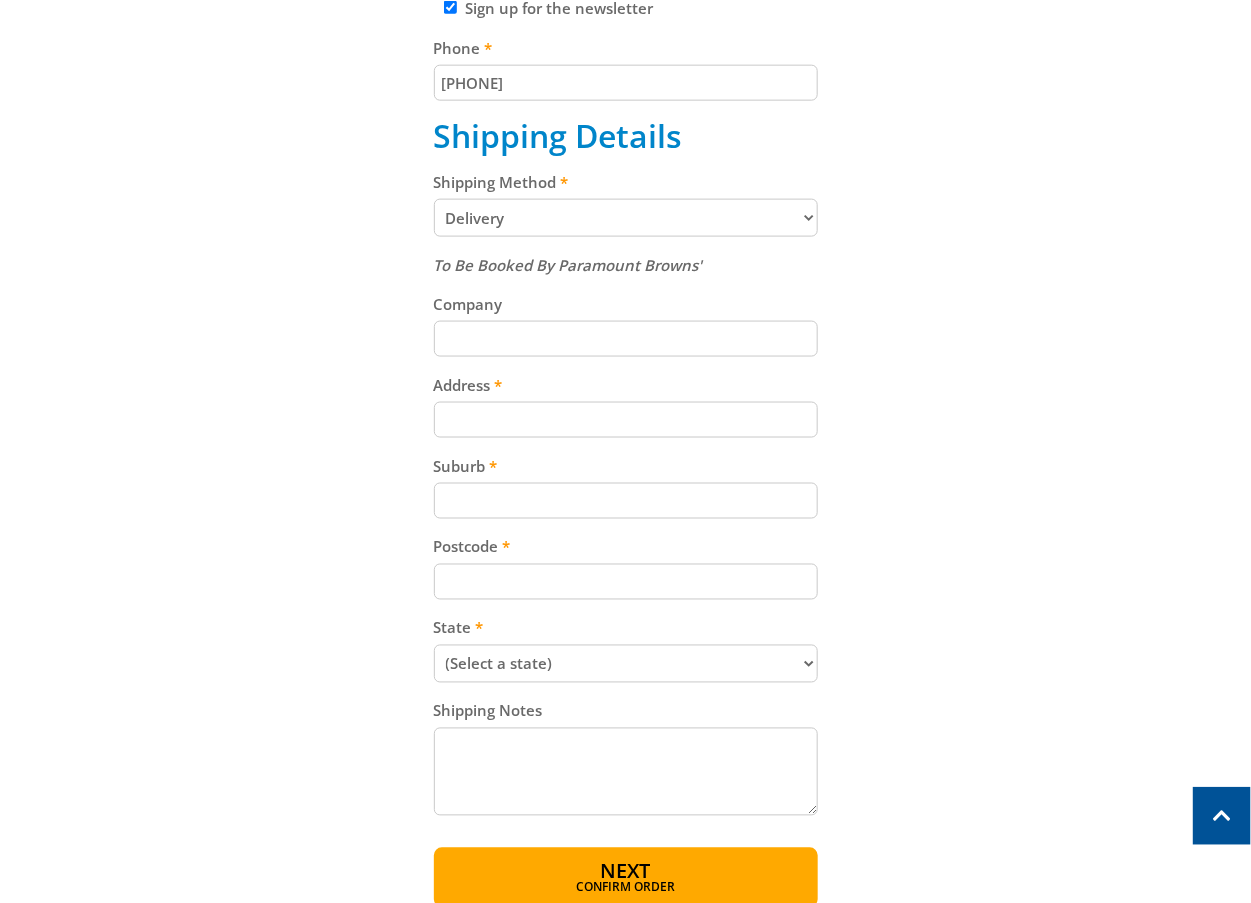 scroll, scrollTop: 791, scrollLeft: 0, axis: vertical 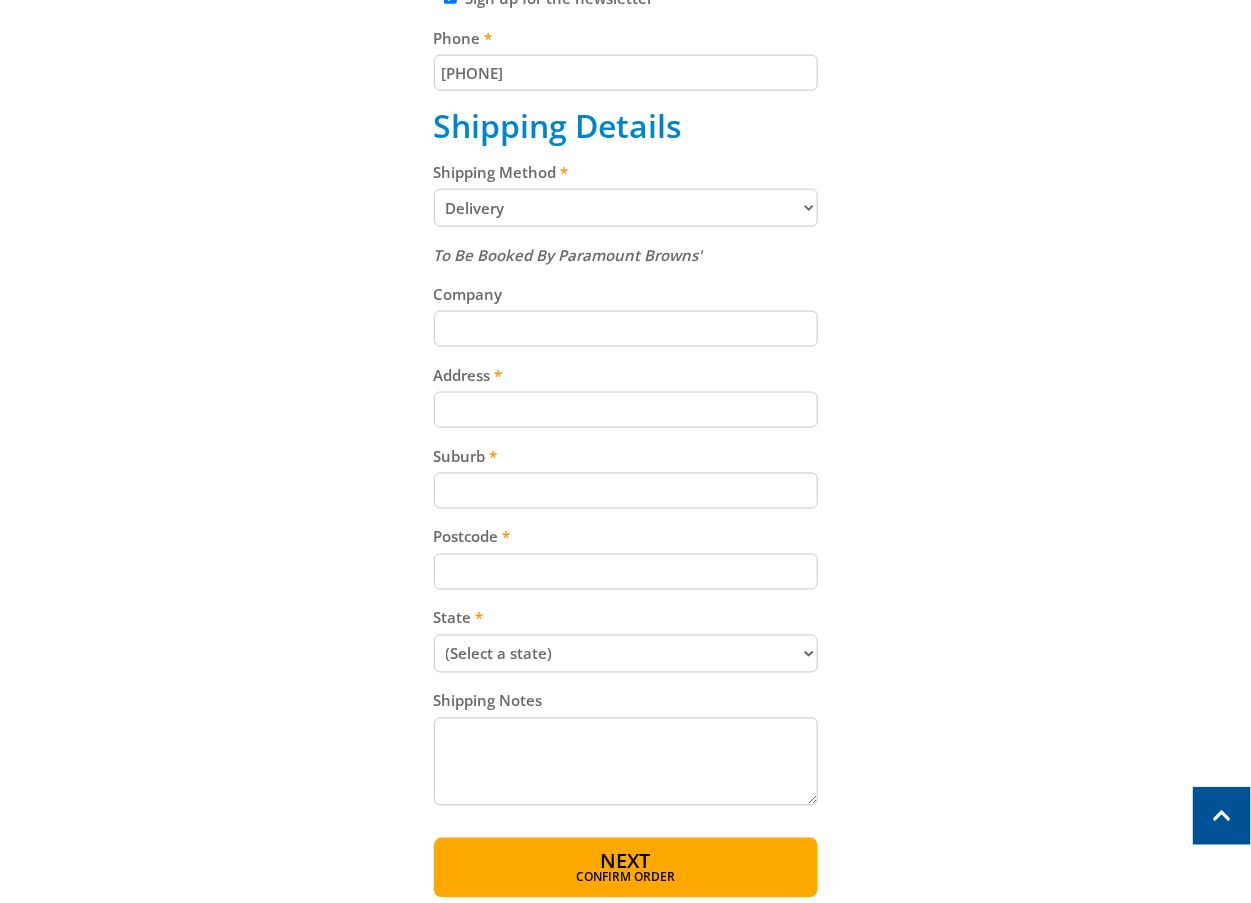 type on "[PHONE]" 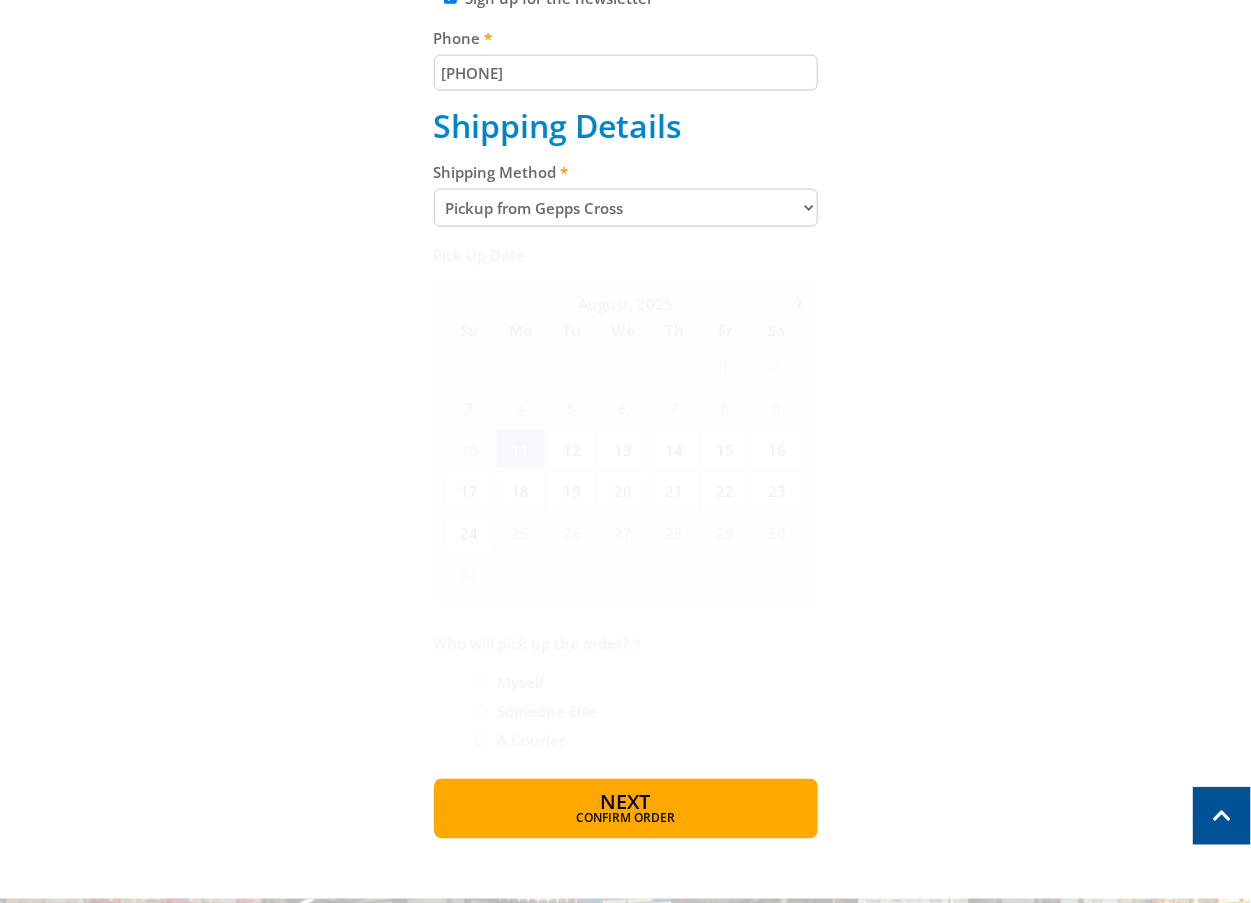 scroll, scrollTop: 728, scrollLeft: 0, axis: vertical 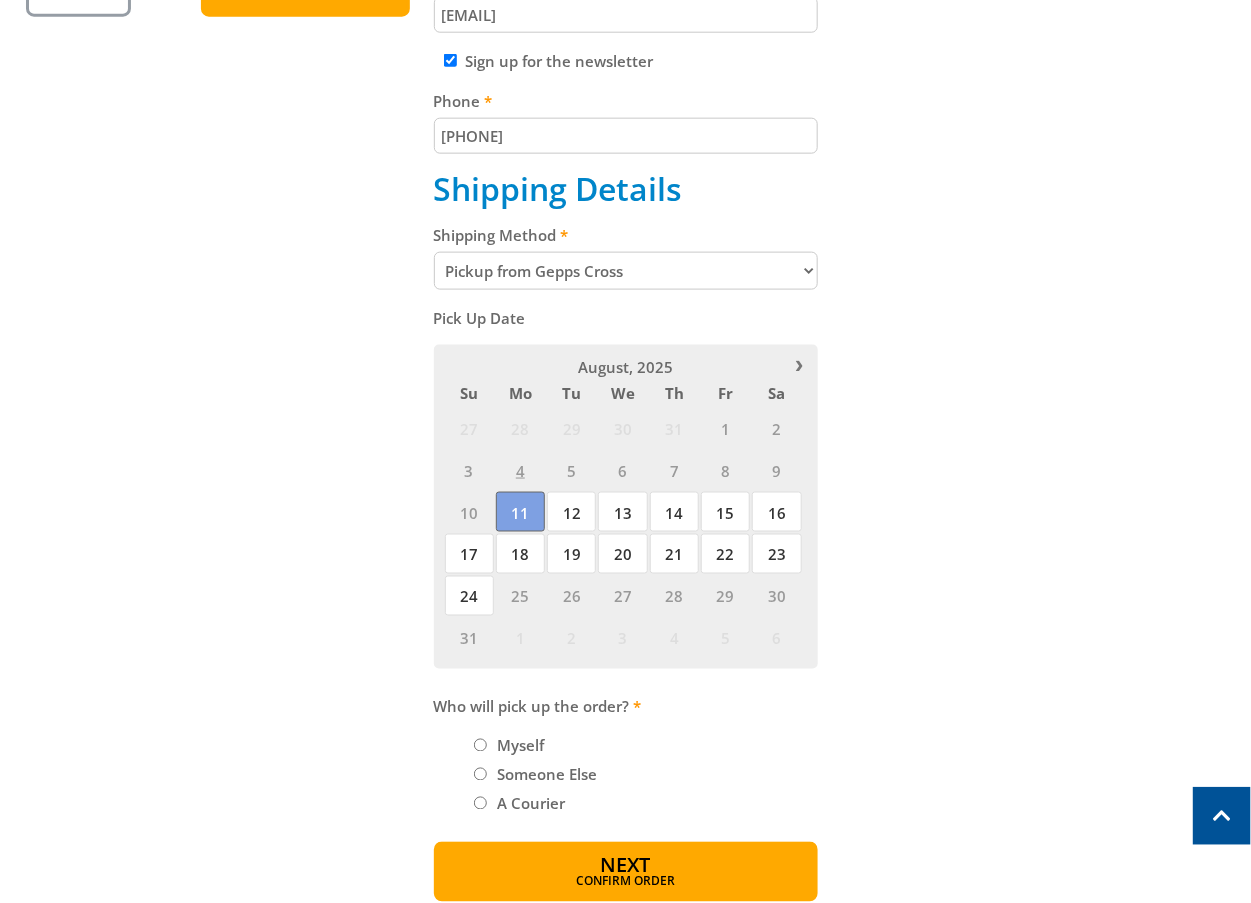 click on "11" at bounding box center (520, 512) 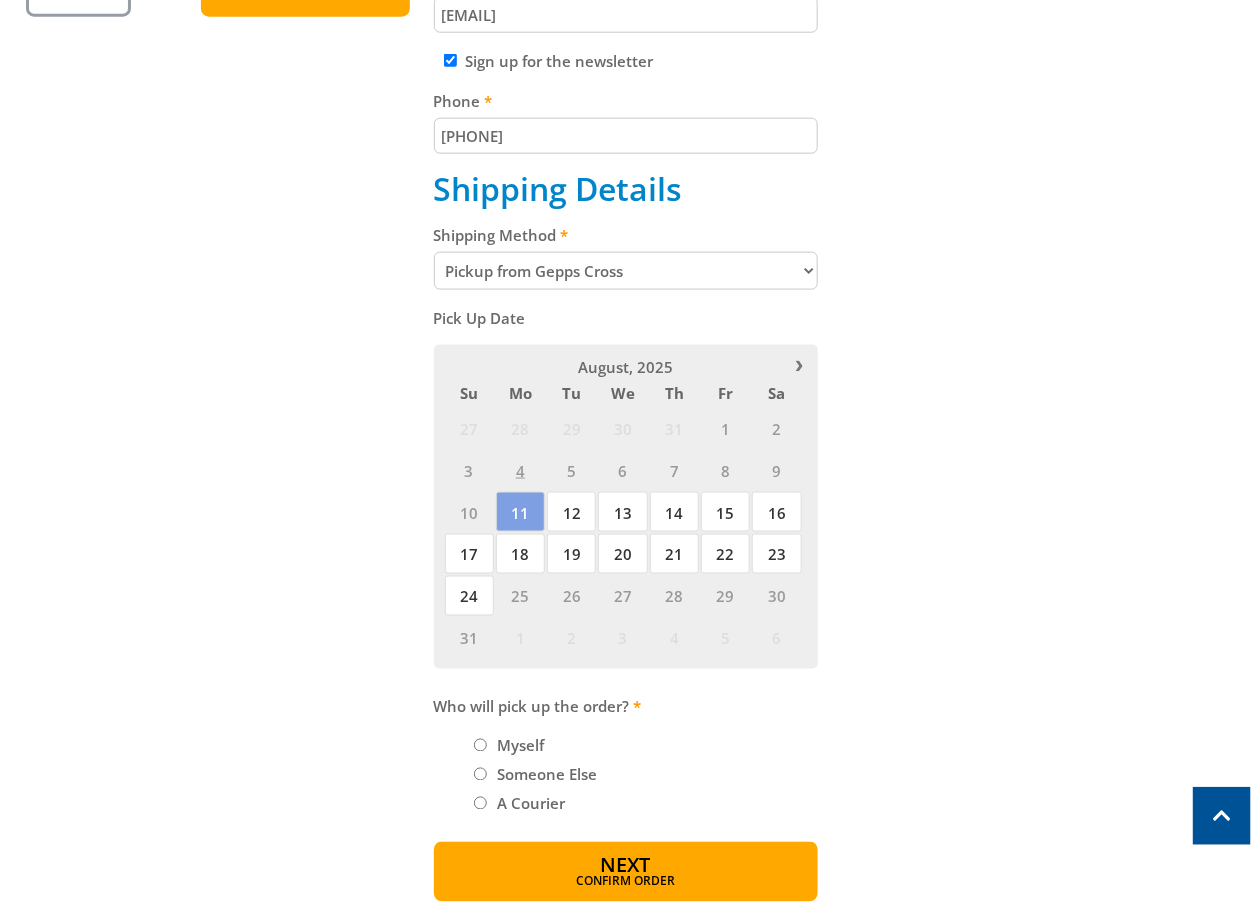 click on "Cart
PETROL LAWNMOWER - 410mm
$229.00
1
Item total:  $229.00
Sub Total
$229.00
Print
Keep Shopping
Delivery
Contact Details
First name
[FIRST] [LAST]
Last name
[FIRST] [LAST]
Email
[EMAIL]
Sign up for the newsletter
Phone
[PHONE]
Shipping Details
Shipping Method
Pickup from [CITY]
Delivery
Preorder items
Your cart contains items that arent available yet
(Select an option)
Pickup Available Stock" at bounding box center (626, 292) 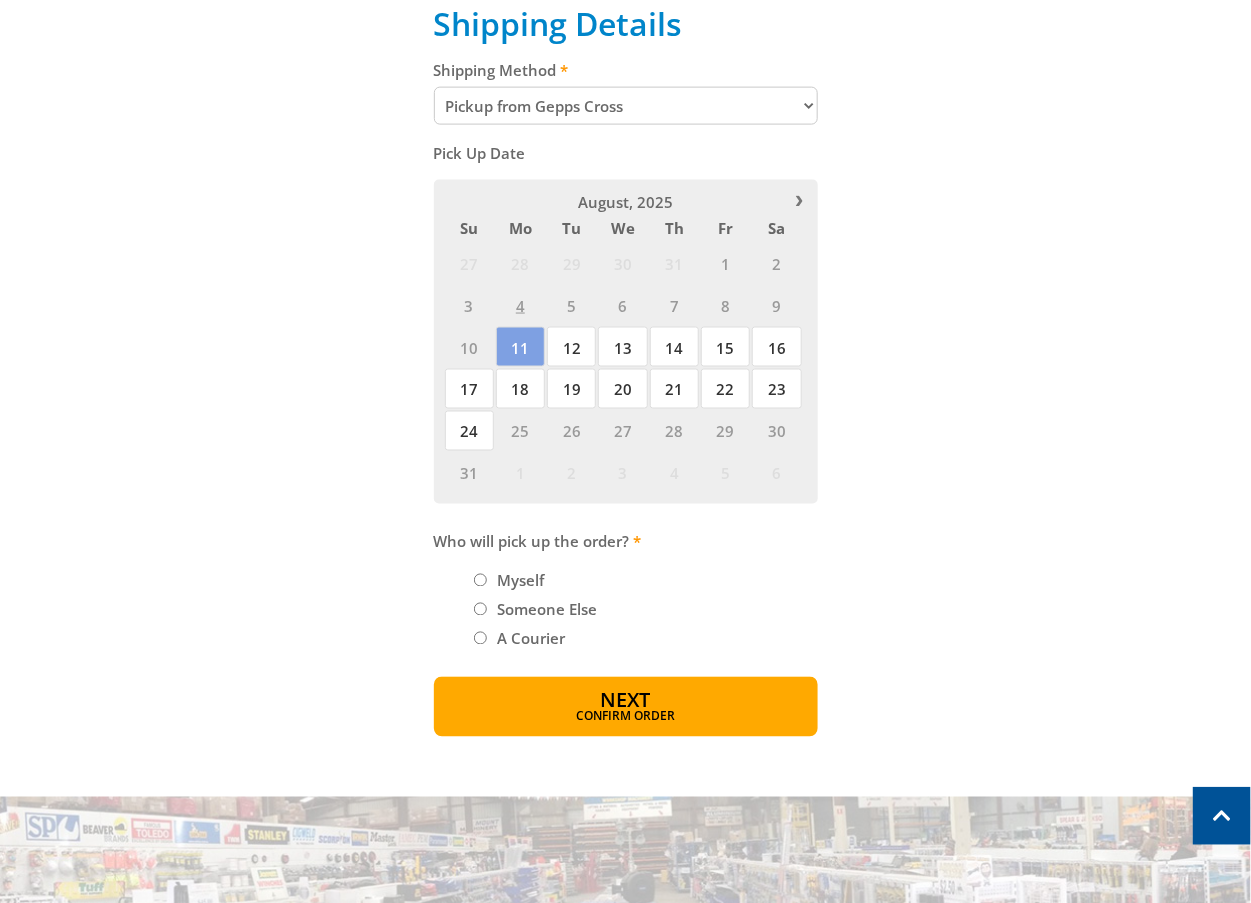 scroll, scrollTop: 908, scrollLeft: 0, axis: vertical 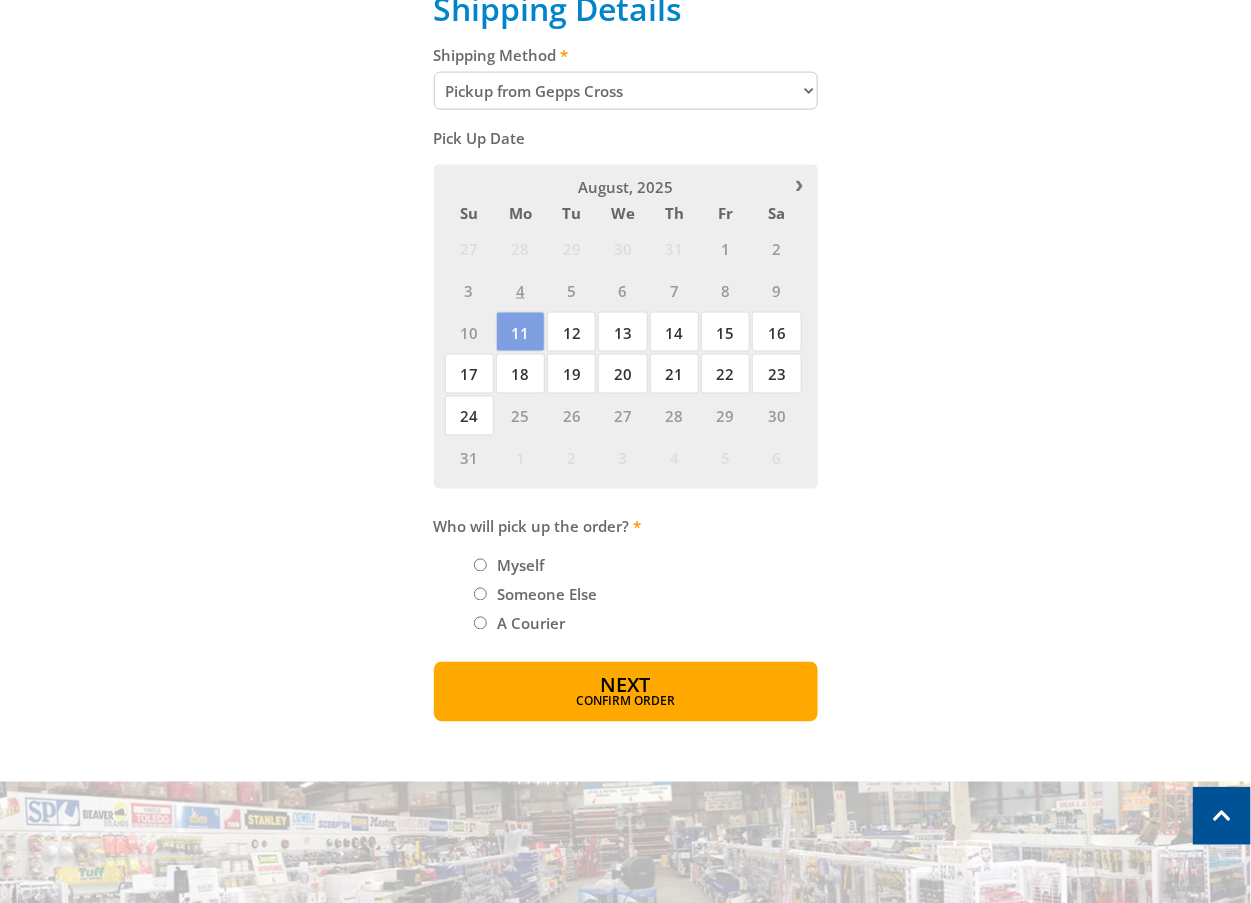 click on "Myself" at bounding box center (480, 565) 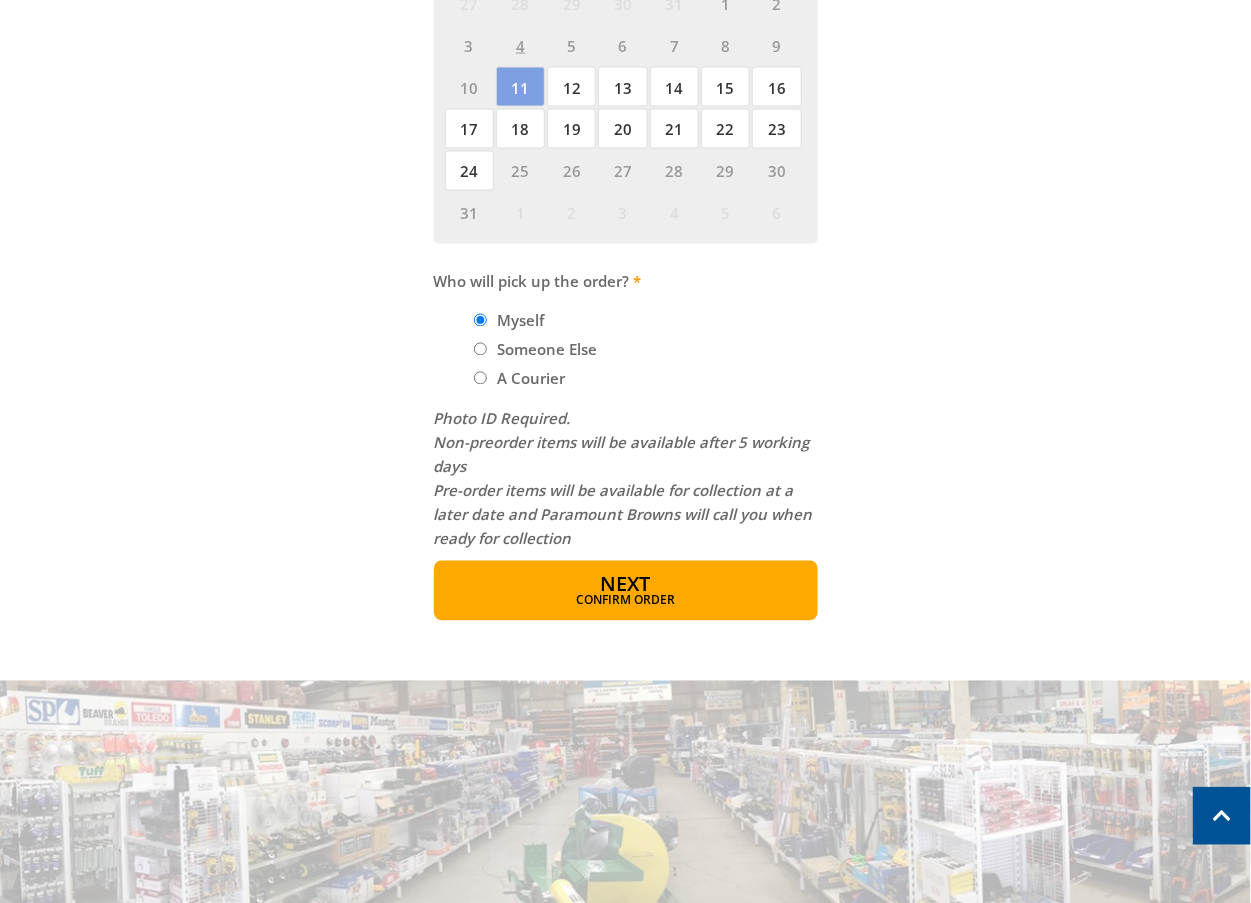 scroll, scrollTop: 1161, scrollLeft: 0, axis: vertical 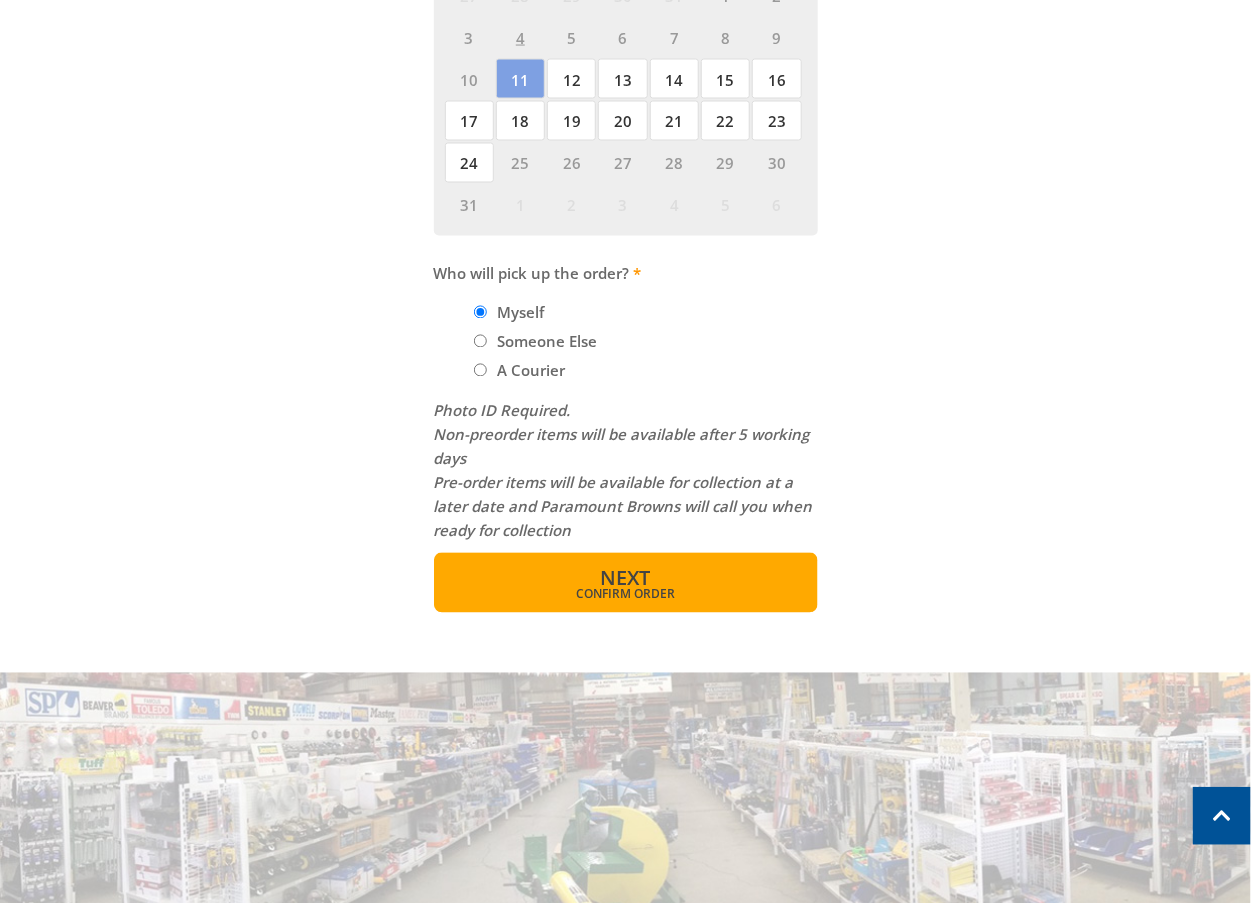 click on "Next" at bounding box center [626, 578] 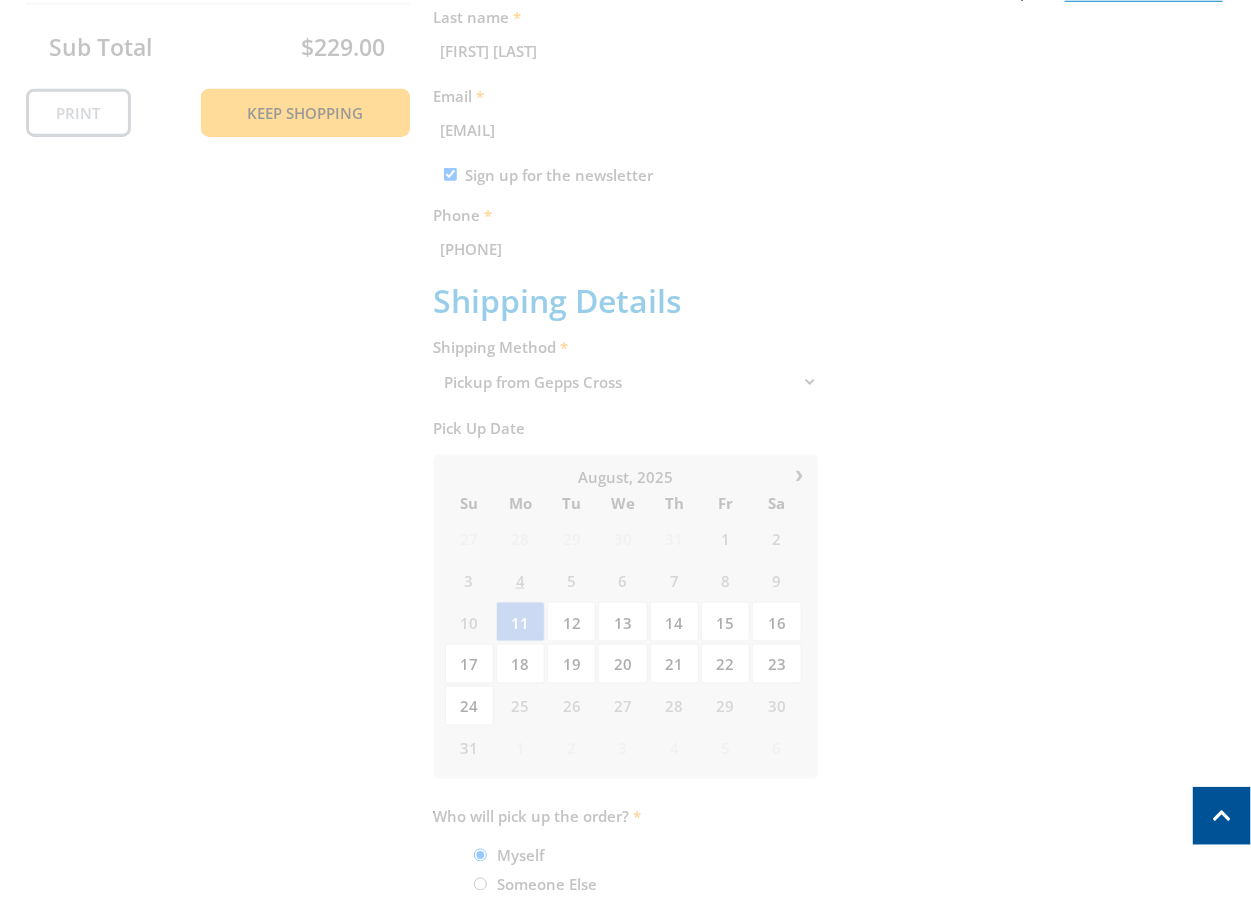 scroll, scrollTop: 463, scrollLeft: 0, axis: vertical 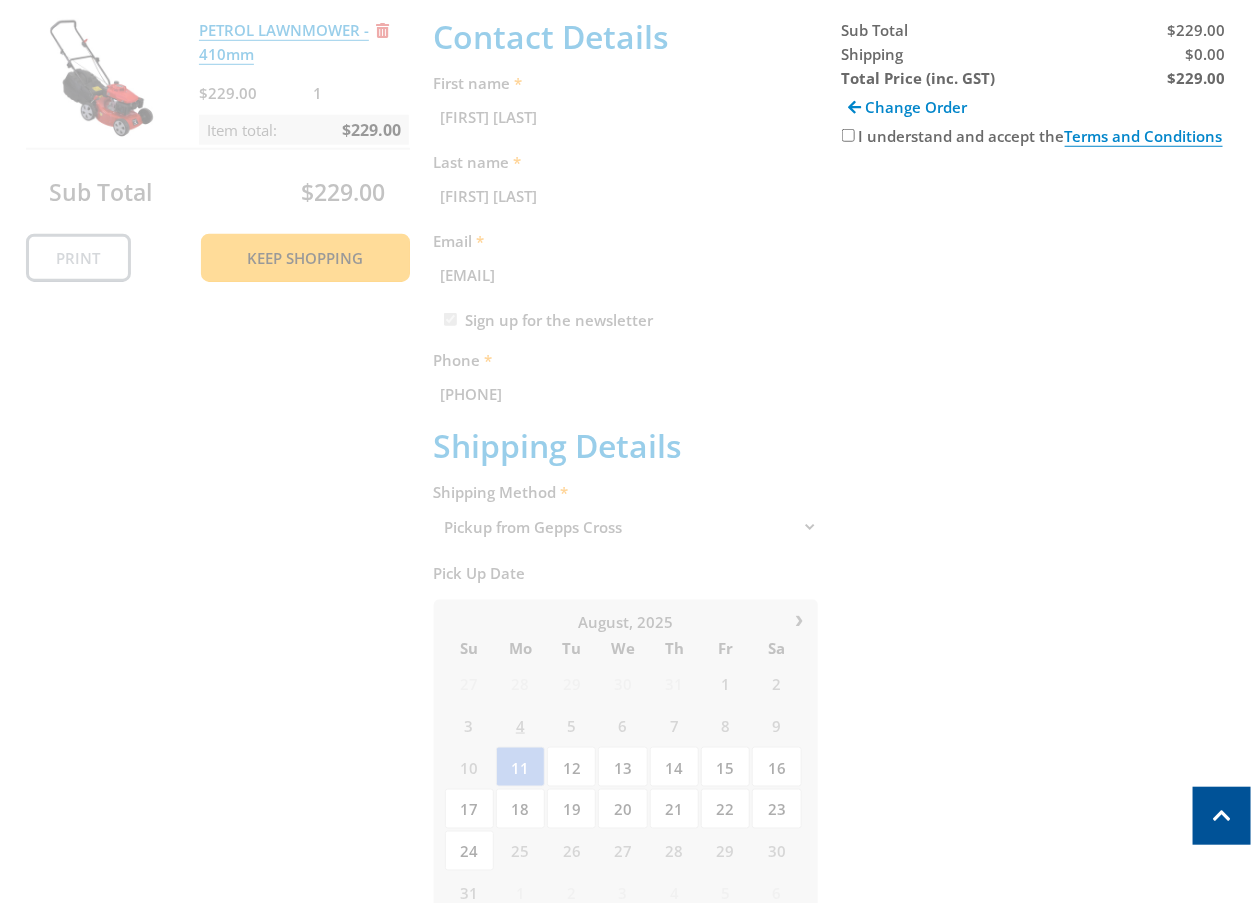 click on "Cart
PETROL LAWNMOWER - 410mm
$229.00
1
Item total:  $229.00
Sub Total
$229.00
Print
Keep Shopping
Delivery
Contact Details
First name
John Smith
Last name
John Smith
Email
johnsmith007@storebotmail.joonix.net
Sign up for the newsletter
Phone
+610293744000
Shipping Details
Shipping Method
Pickup from Gepps Cross
Delivery
Preorder items
Your cart contains items that arent available yet
(Select an option)
Su" at bounding box center [626, 655] 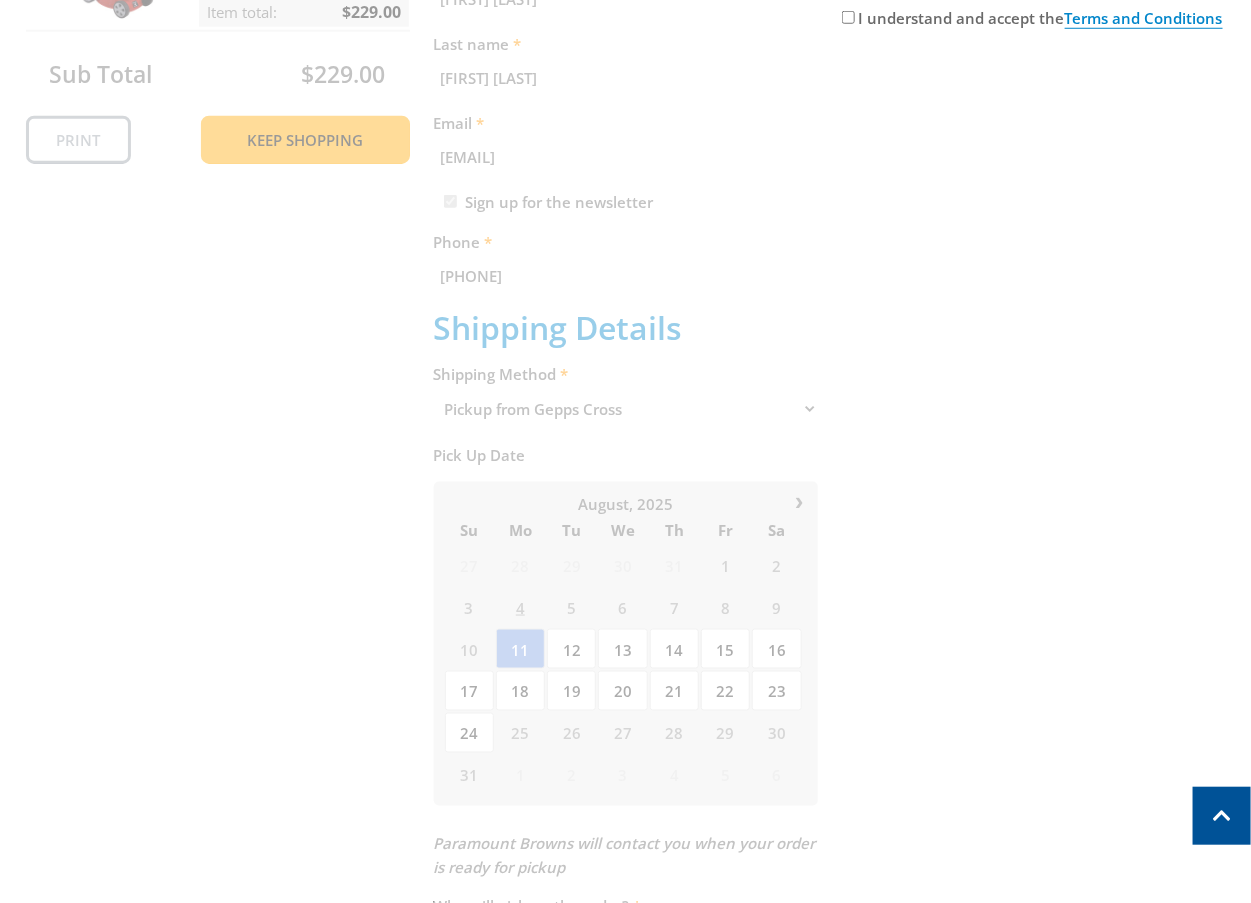 scroll, scrollTop: 571, scrollLeft: 0, axis: vertical 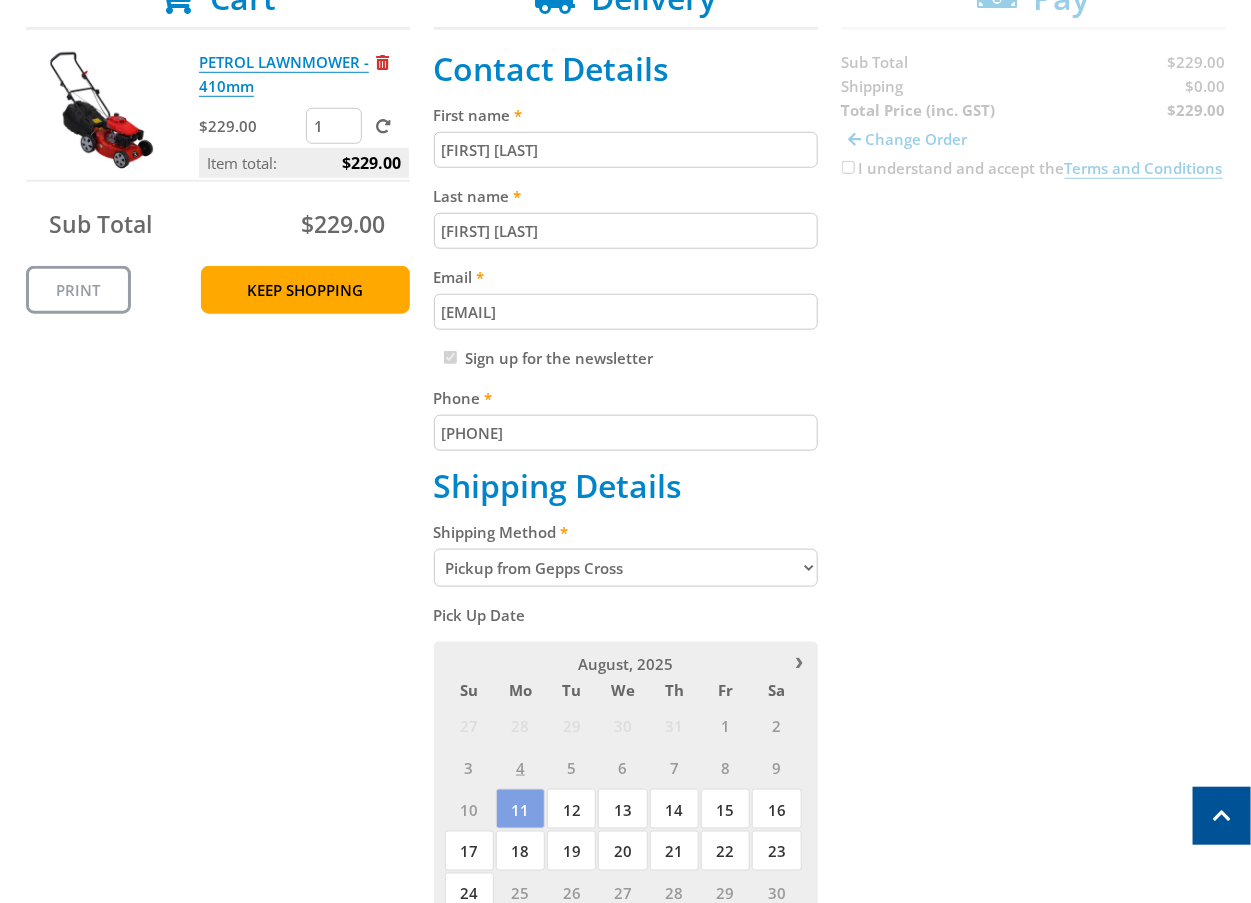 click on "Pickup from Gepps Cross
Delivery" at bounding box center (626, 568) 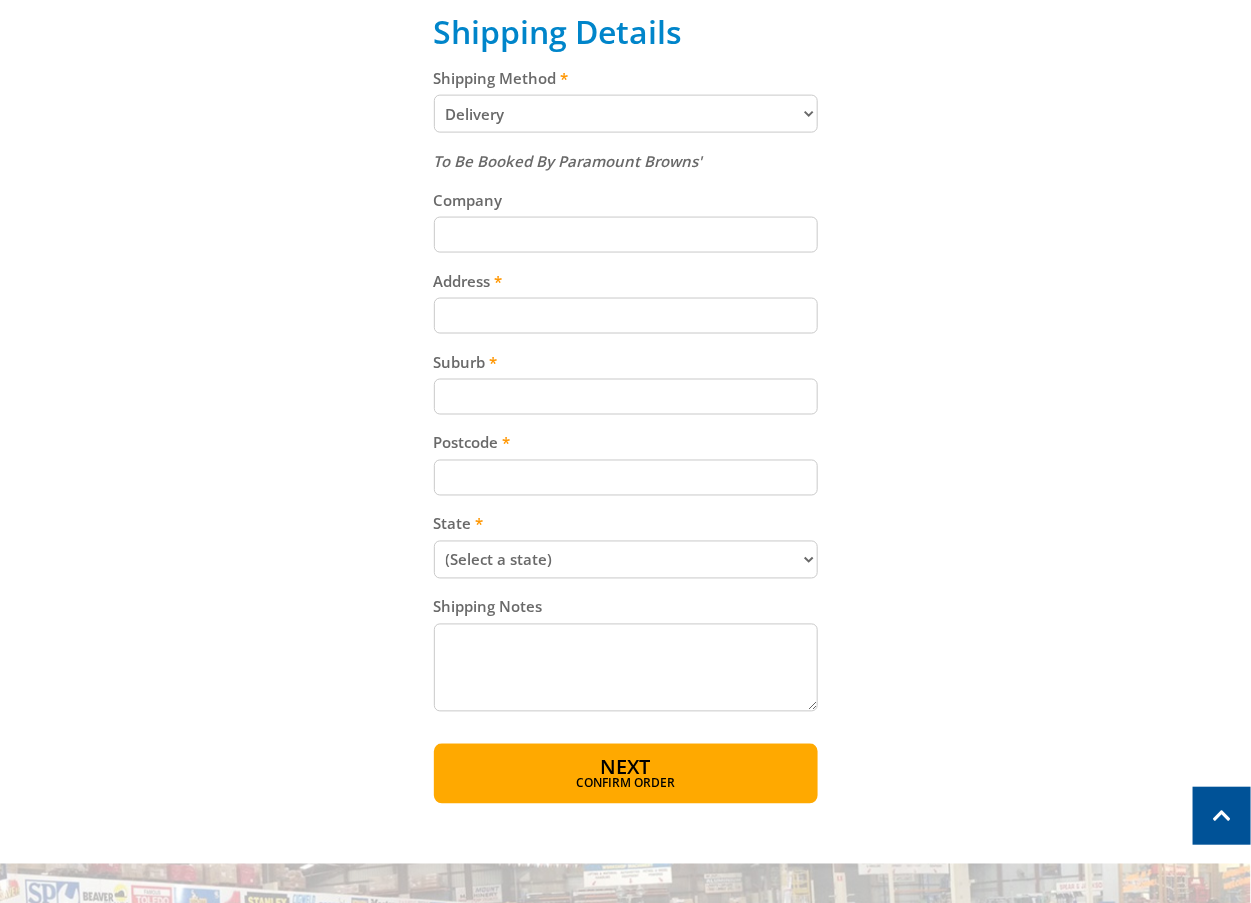 scroll, scrollTop: 864, scrollLeft: 0, axis: vertical 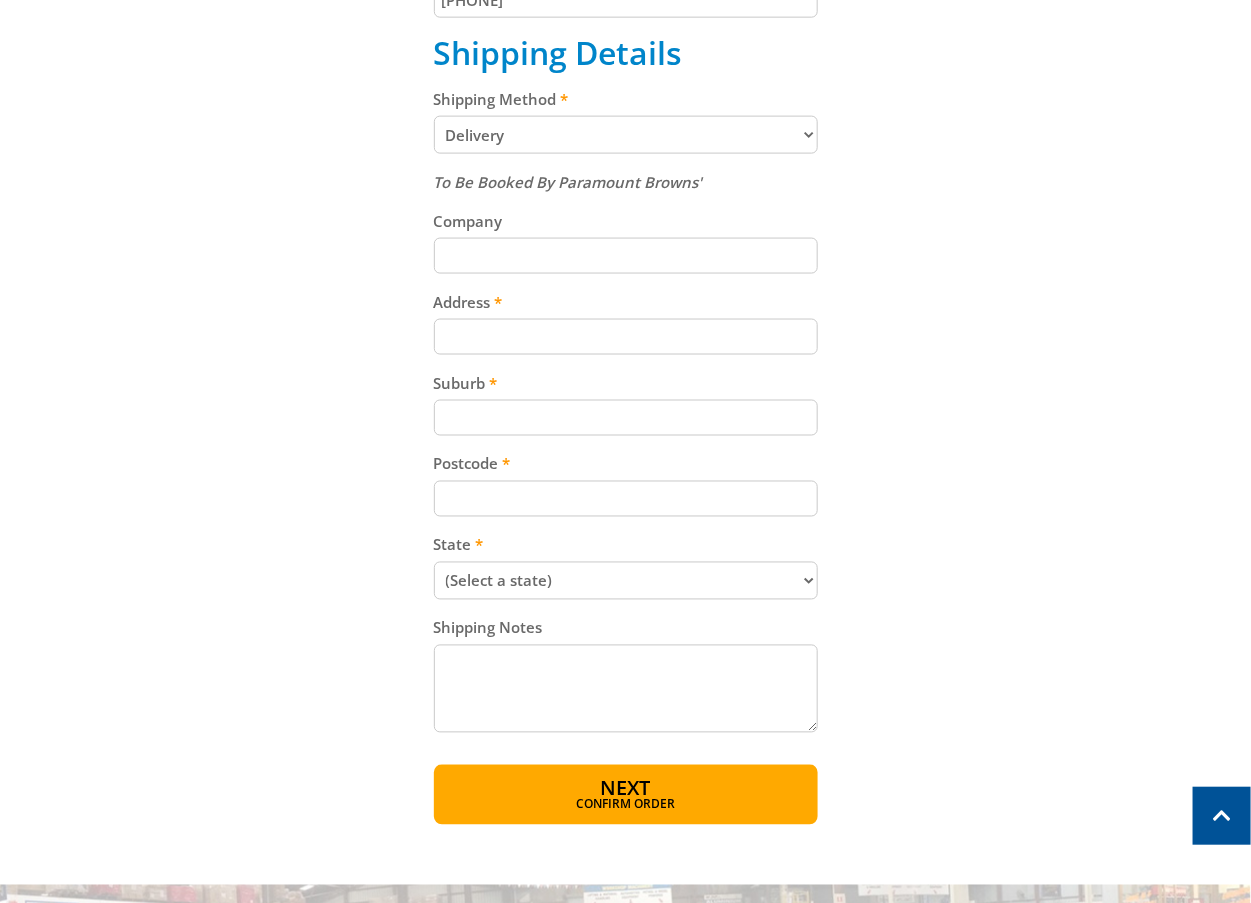 paste on "15 Follett Close" 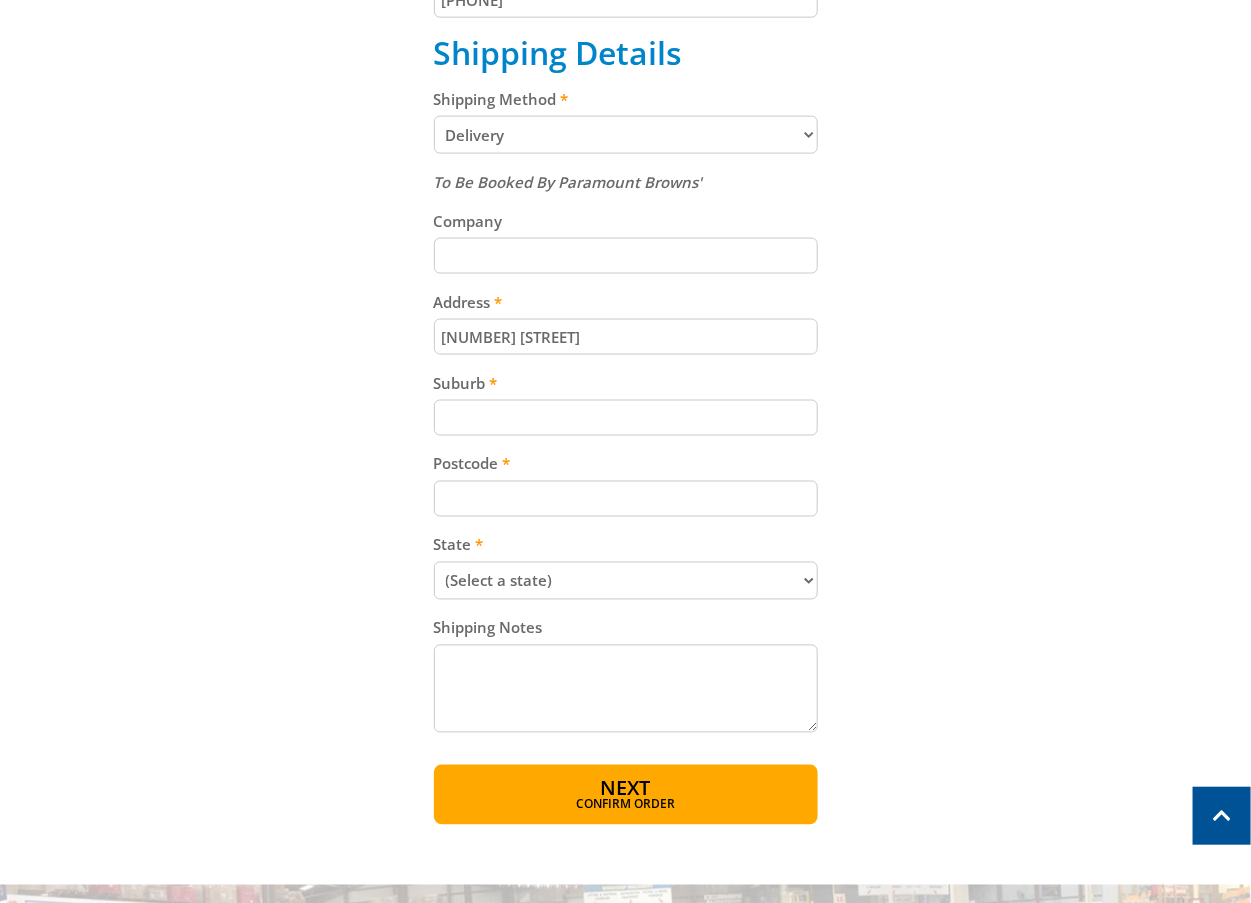 type on "15 Follett Close" 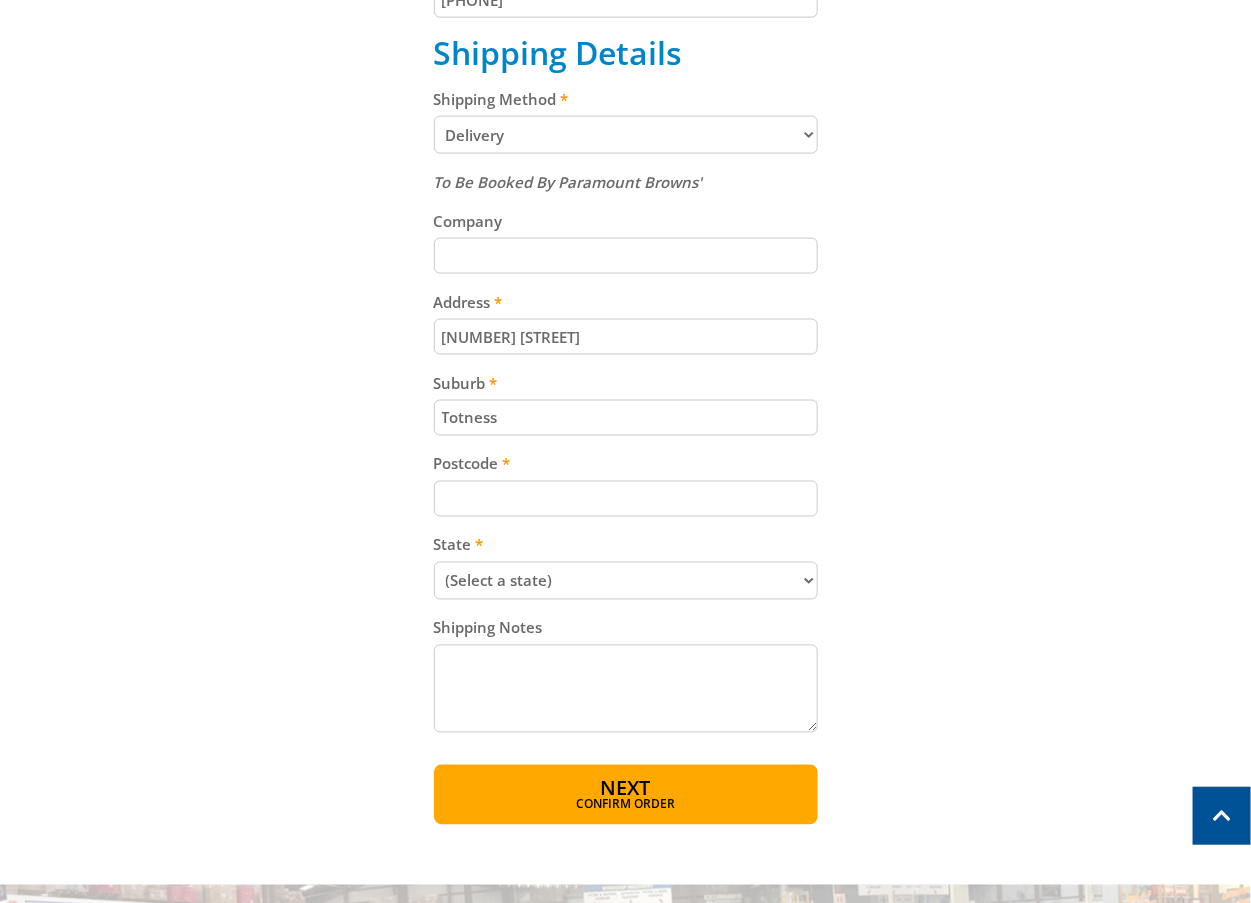 type on "Totness" 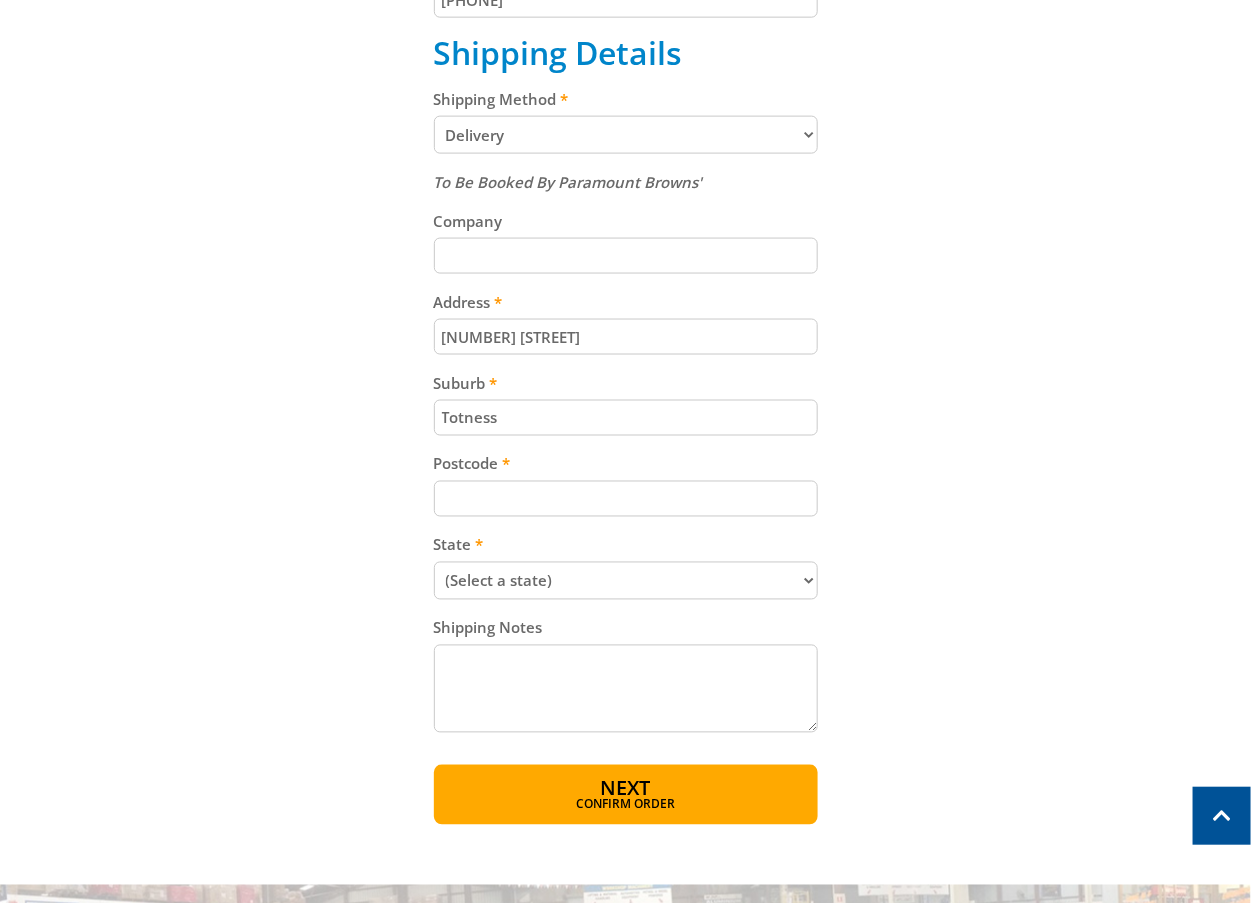 click on "Postcode" at bounding box center [626, 499] 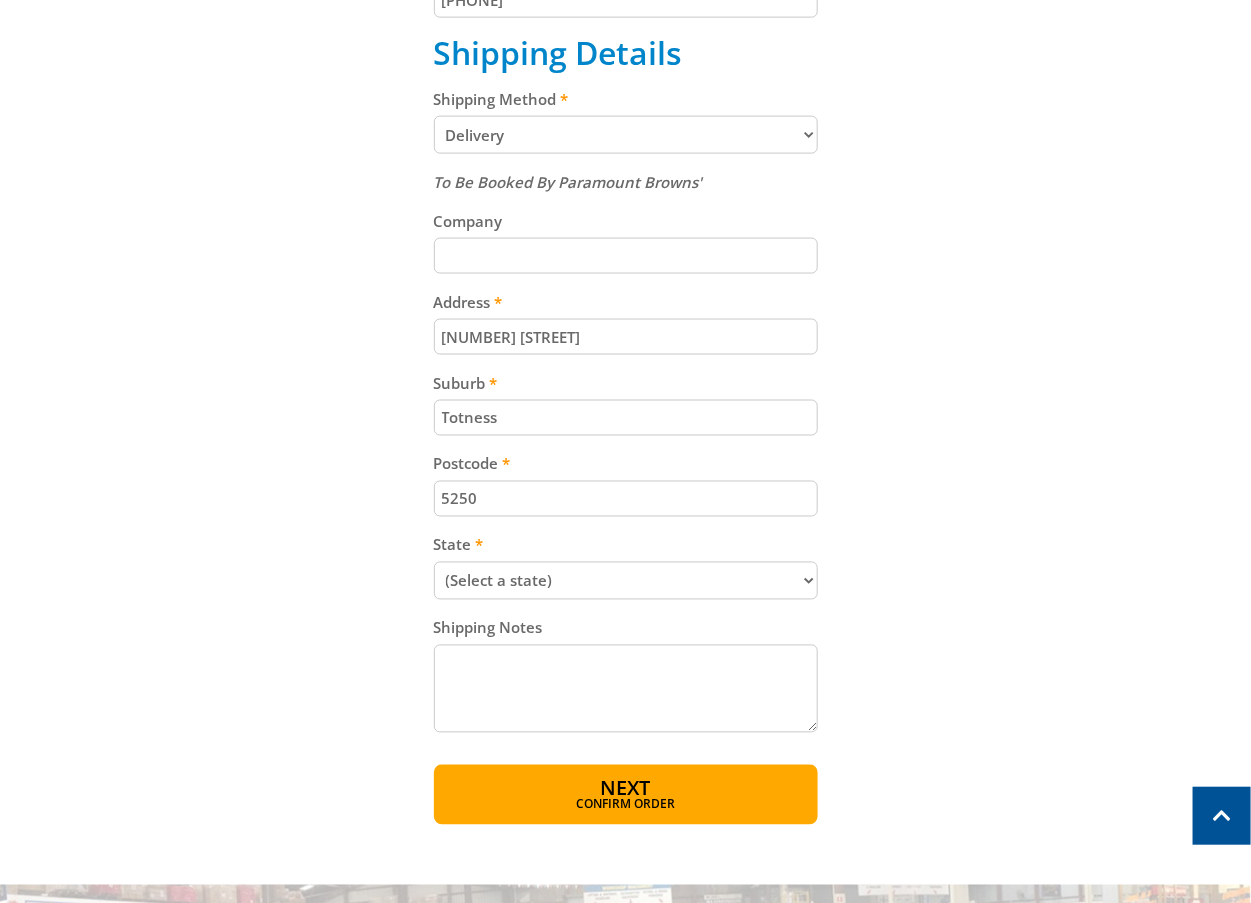 type on "5250" 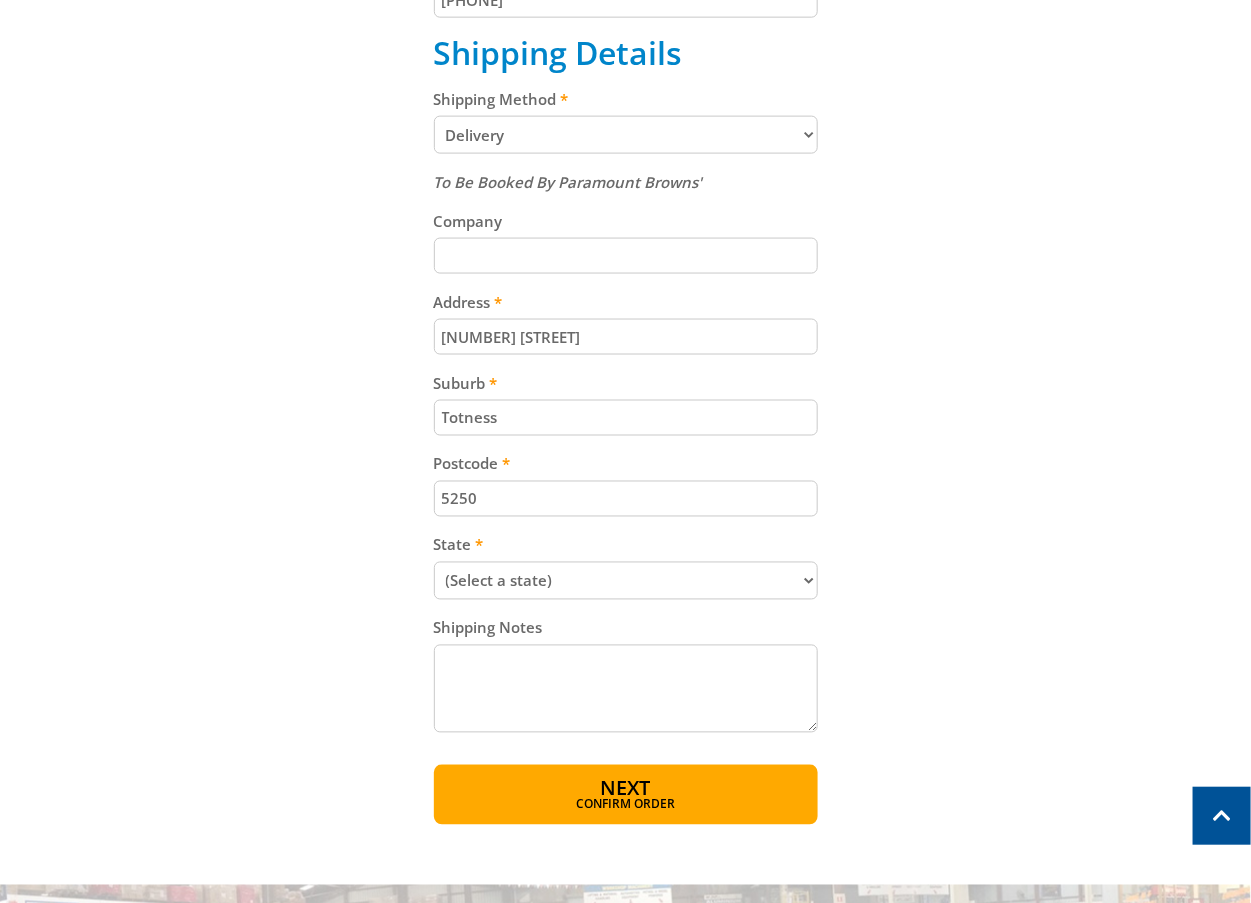click on "(Select a state)
South Australia
Victoria
New South Wales
Queensland
Western Australia
Tasmania
Australian Capital Territory
Northern Territory
Other" at bounding box center [626, 581] 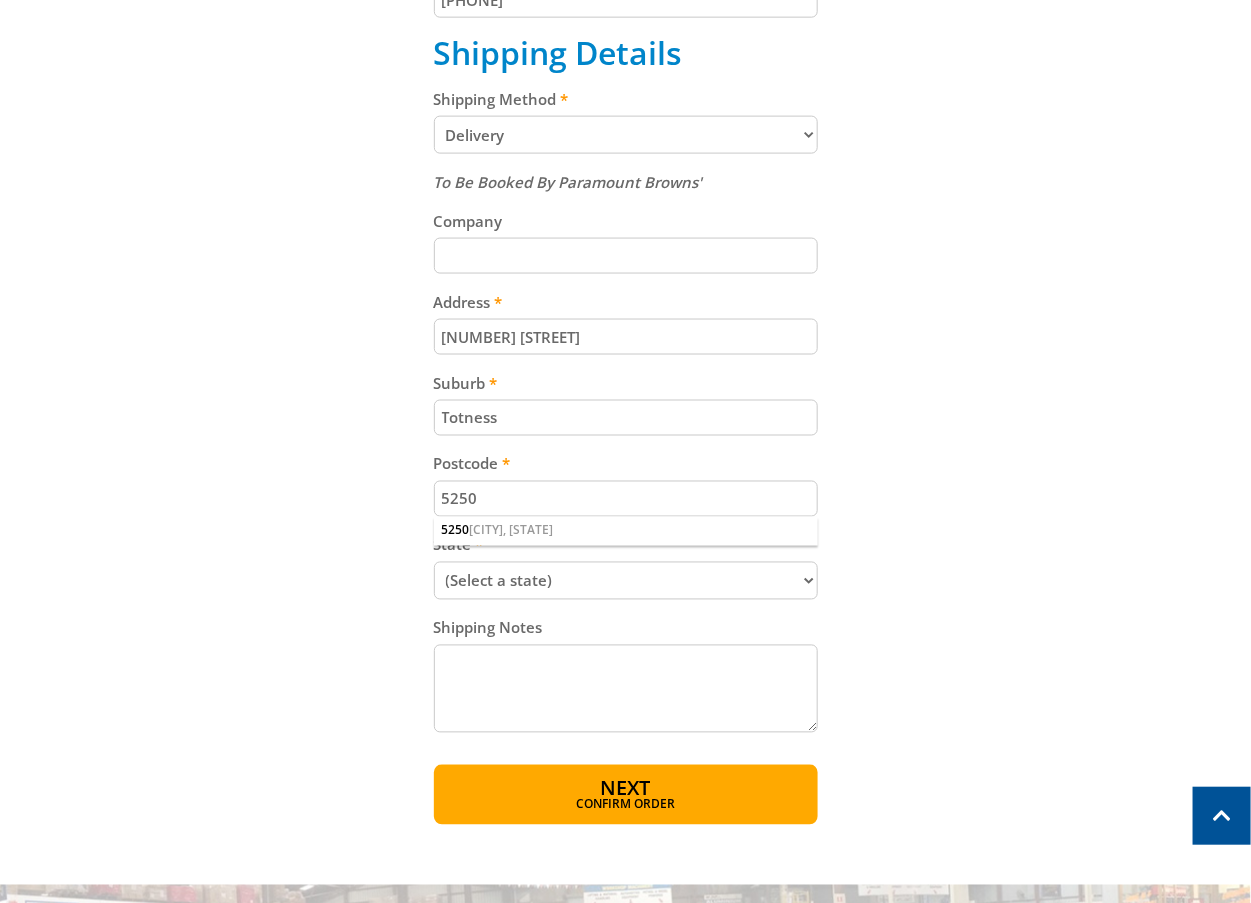 select on "SA" 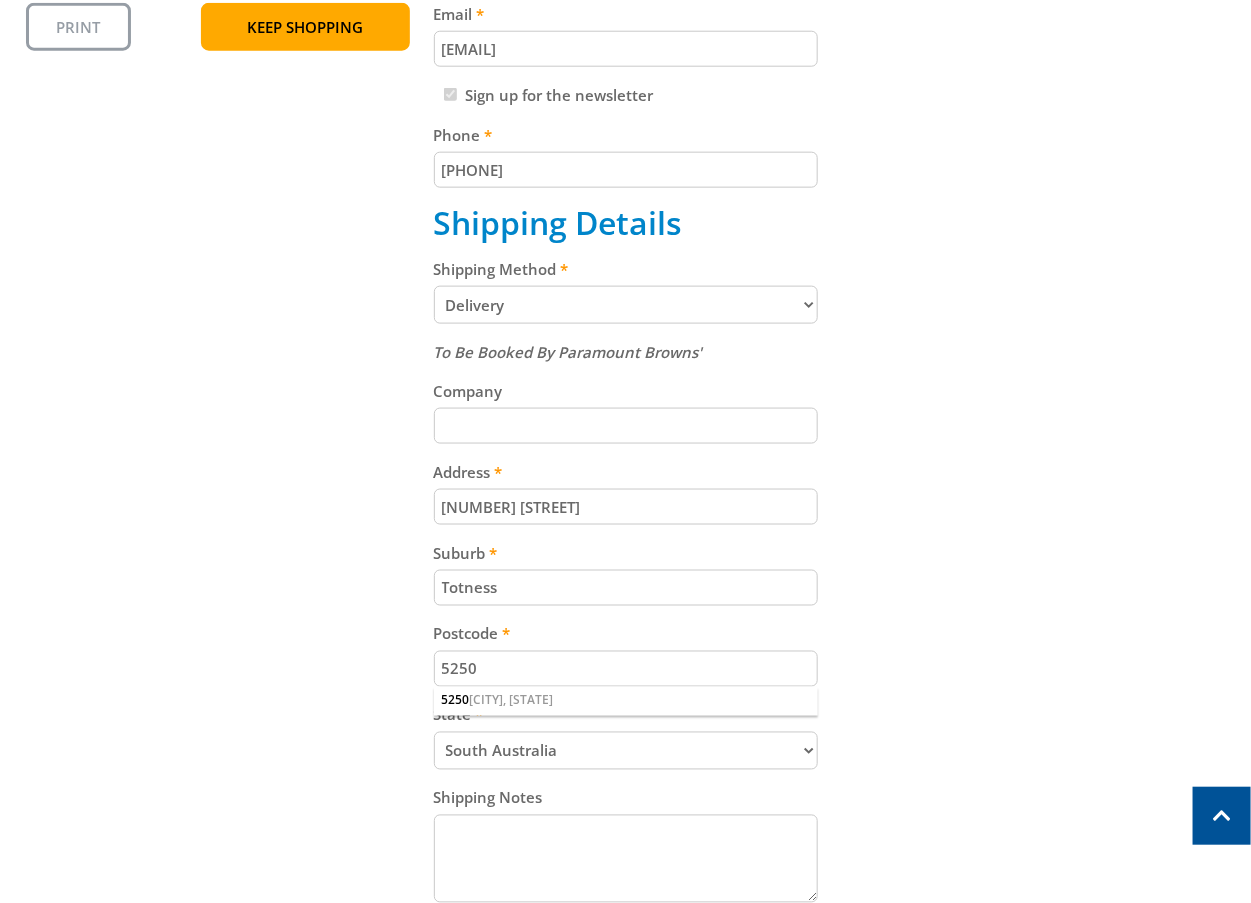 scroll, scrollTop: 684, scrollLeft: 0, axis: vertical 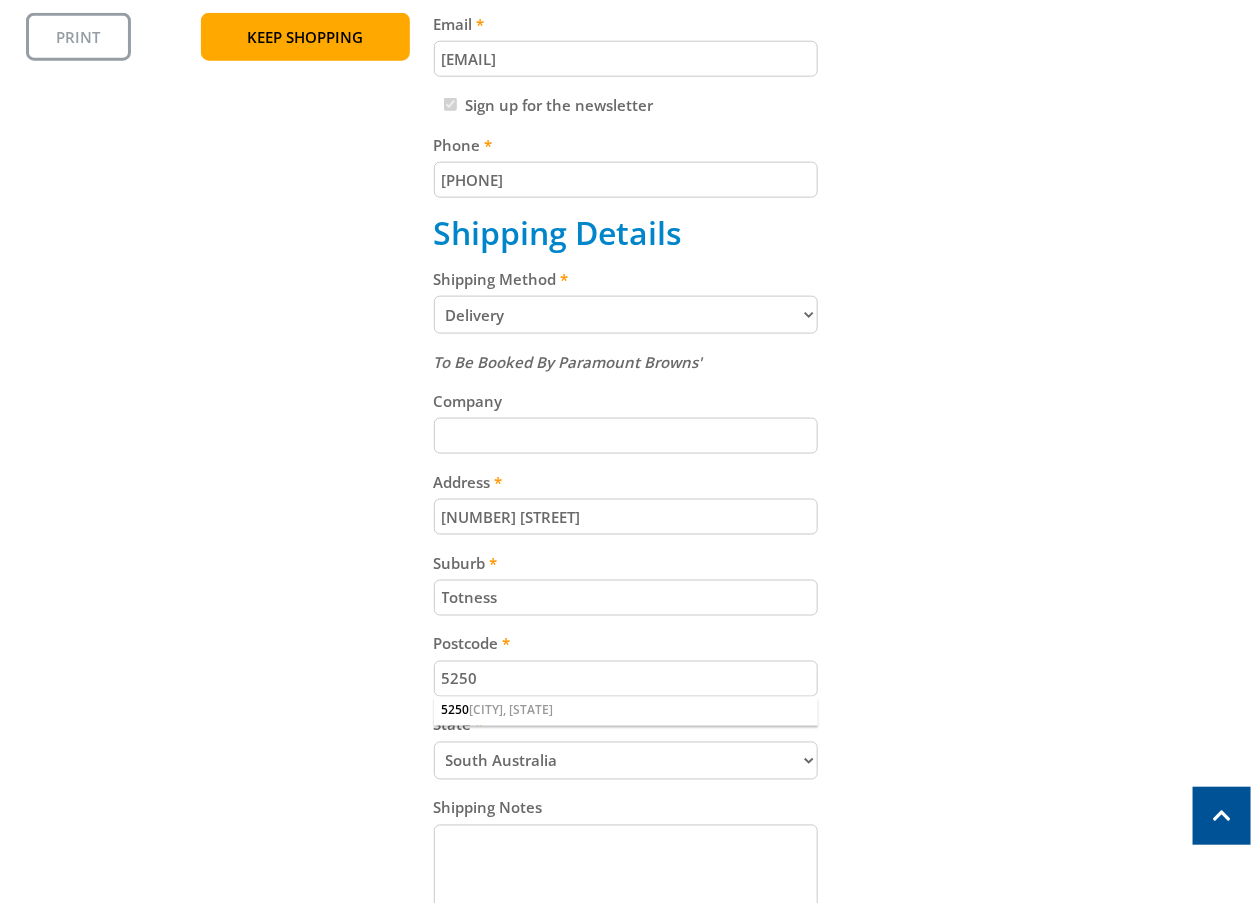 click on "Cart
PETROL LAWNMOWER - 410mm
$229.00
1
Item total:  $229.00
Sub Total
$229.00
Print
Keep Shopping
Delivery
Contact Details
First name
[FIRST] [LAST]
Last name
[FIRST] [LAST]
Email
[EMAIL]
Sign up for the newsletter
Phone
[PHONE]
Shipping Details
Shipping Method
Pickup from [CITY]
Delivery
Preorder items
Your cart contains items that arent available yet
(Select an option)
Pickup Available Stock" at bounding box center [626, 365] 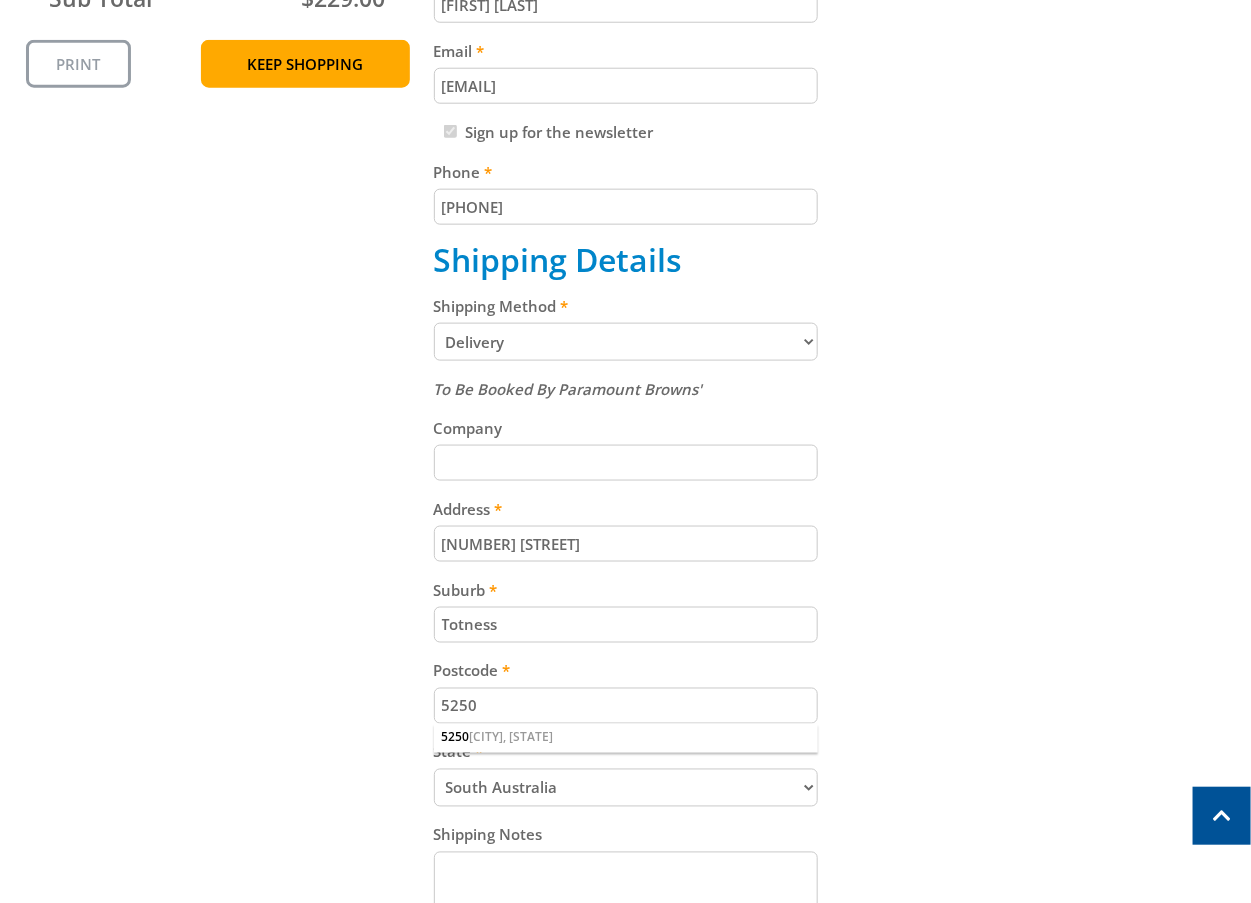 scroll, scrollTop: 576, scrollLeft: 0, axis: vertical 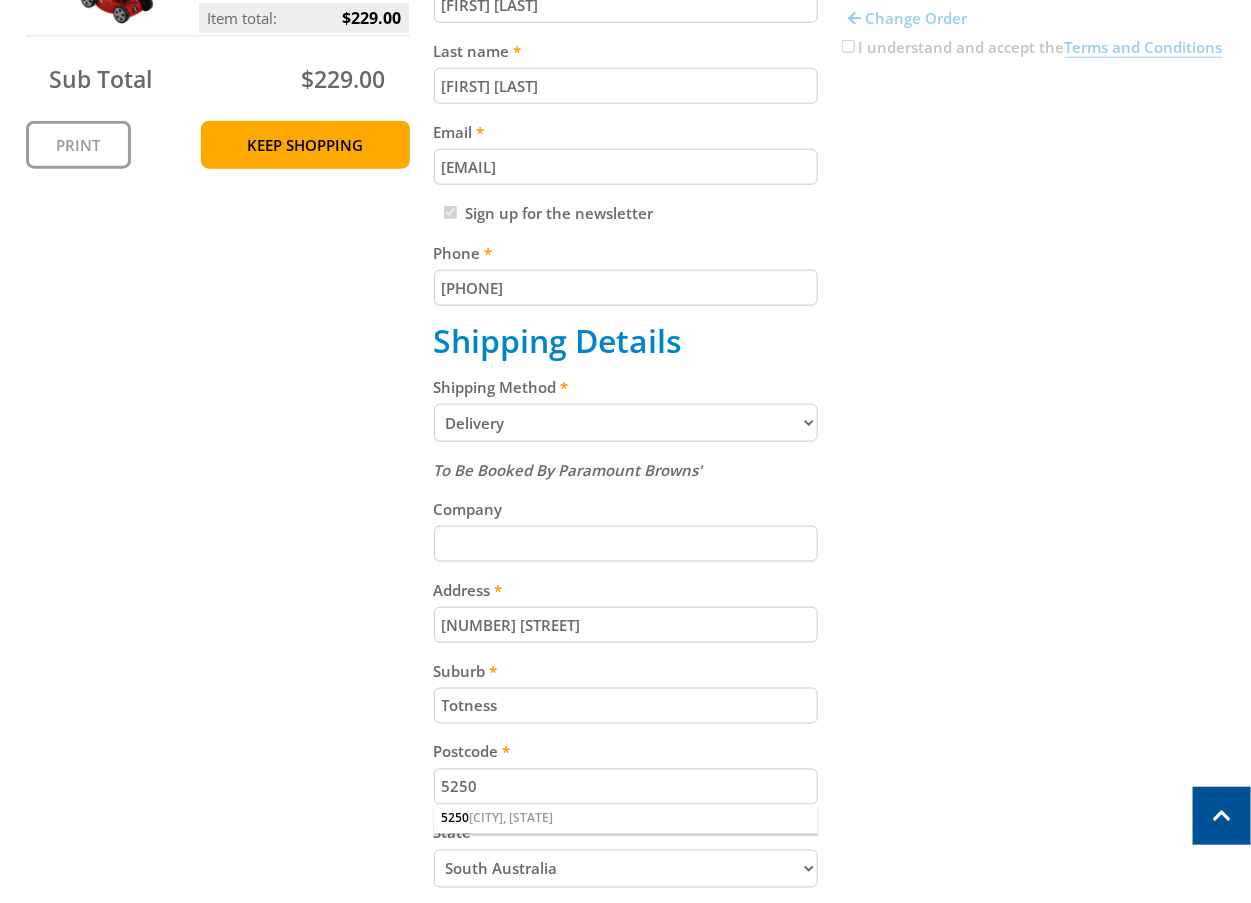 click on "Cart
PETROL LAWNMOWER - 410mm
$229.00
1
Item total:  $229.00
Sub Total
$229.00
Print
Keep Shopping
Delivery
Contact Details
First name
[FIRST] [LAST]
Last name
[FIRST] [LAST]
Email
[EMAIL]
Sign up for the newsletter
Phone
[PHONE]
Shipping Details
Shipping Method
Pickup from [CITY]
Delivery
Preorder items
Your cart contains items that arent available yet
(Select an option)
Pickup Available Stock" at bounding box center (626, 473) 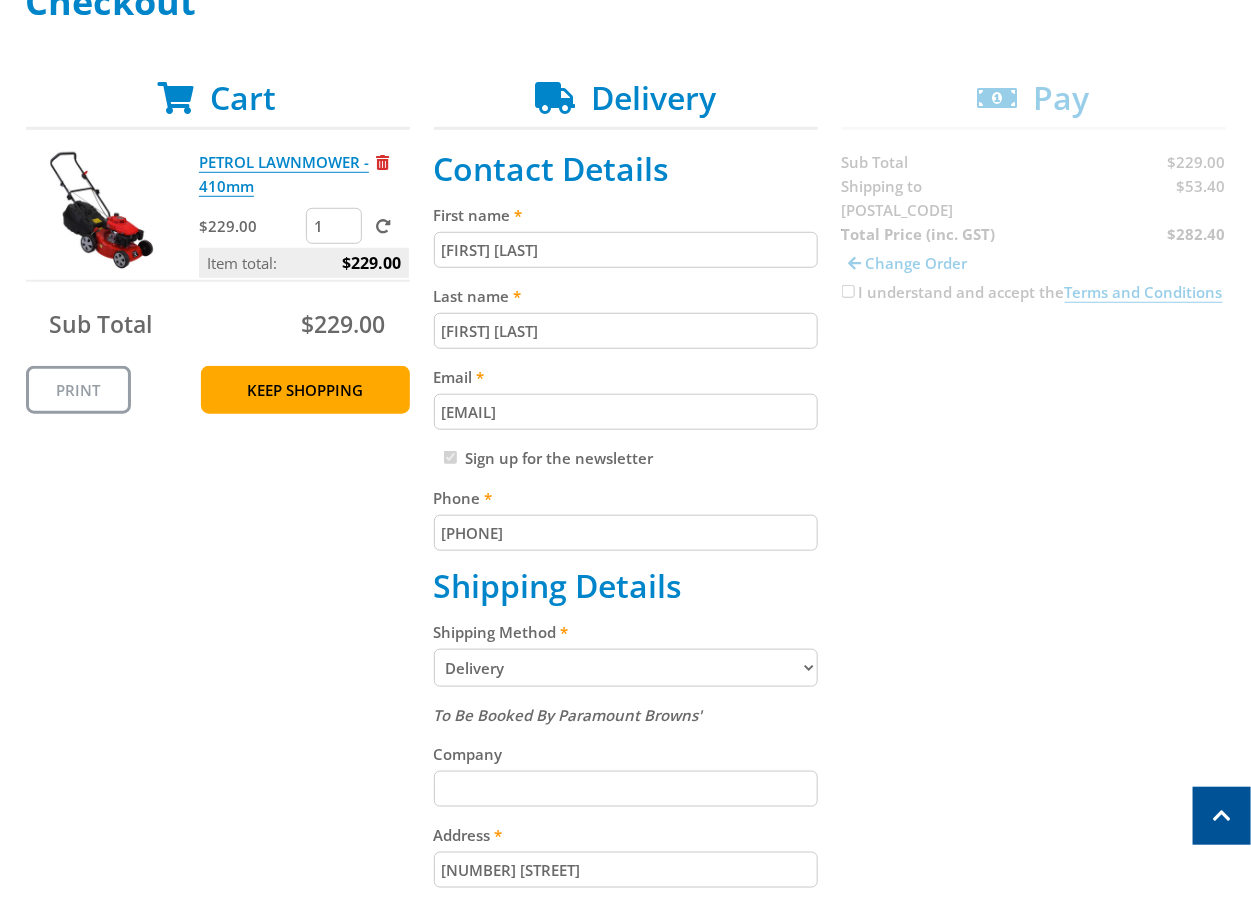 scroll, scrollTop: 431, scrollLeft: 0, axis: vertical 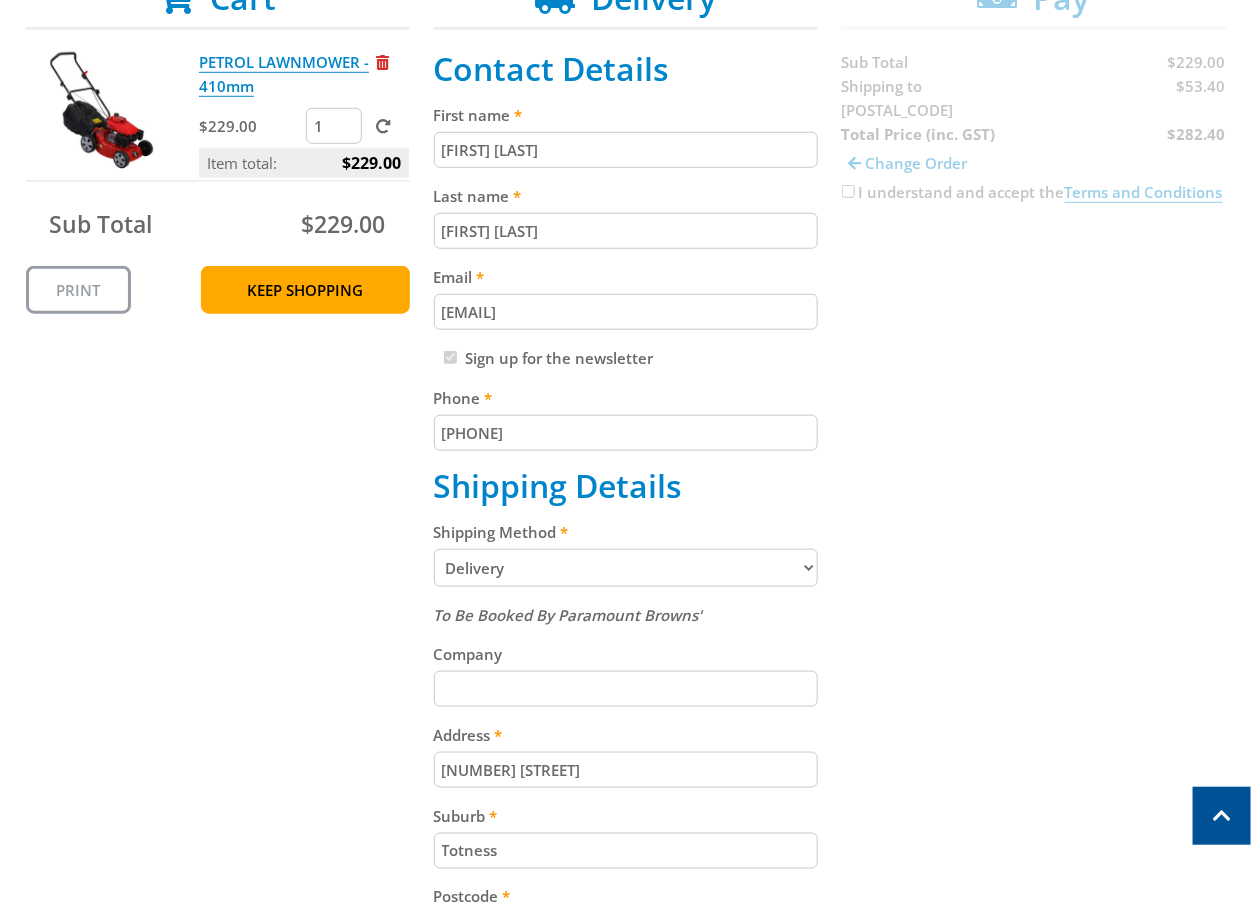 click on "Cart
PETROL LAWNMOWER - 410mm
$229.00
1
Item total:  $229.00
Sub Total
$229.00
Print
Keep Shopping
Delivery
Contact Details
First name
[FIRST] [LAST]
Last name
[FIRST] [LAST]
Email
[EMAIL]
Sign up for the newsletter
Phone
[PHONE]
Shipping Details
Shipping Method
Pickup from [CITY]
Delivery
Preorder items
Your cart contains items that arent available yet
(Select an option)
Pickup Available Stock" at bounding box center (626, 618) 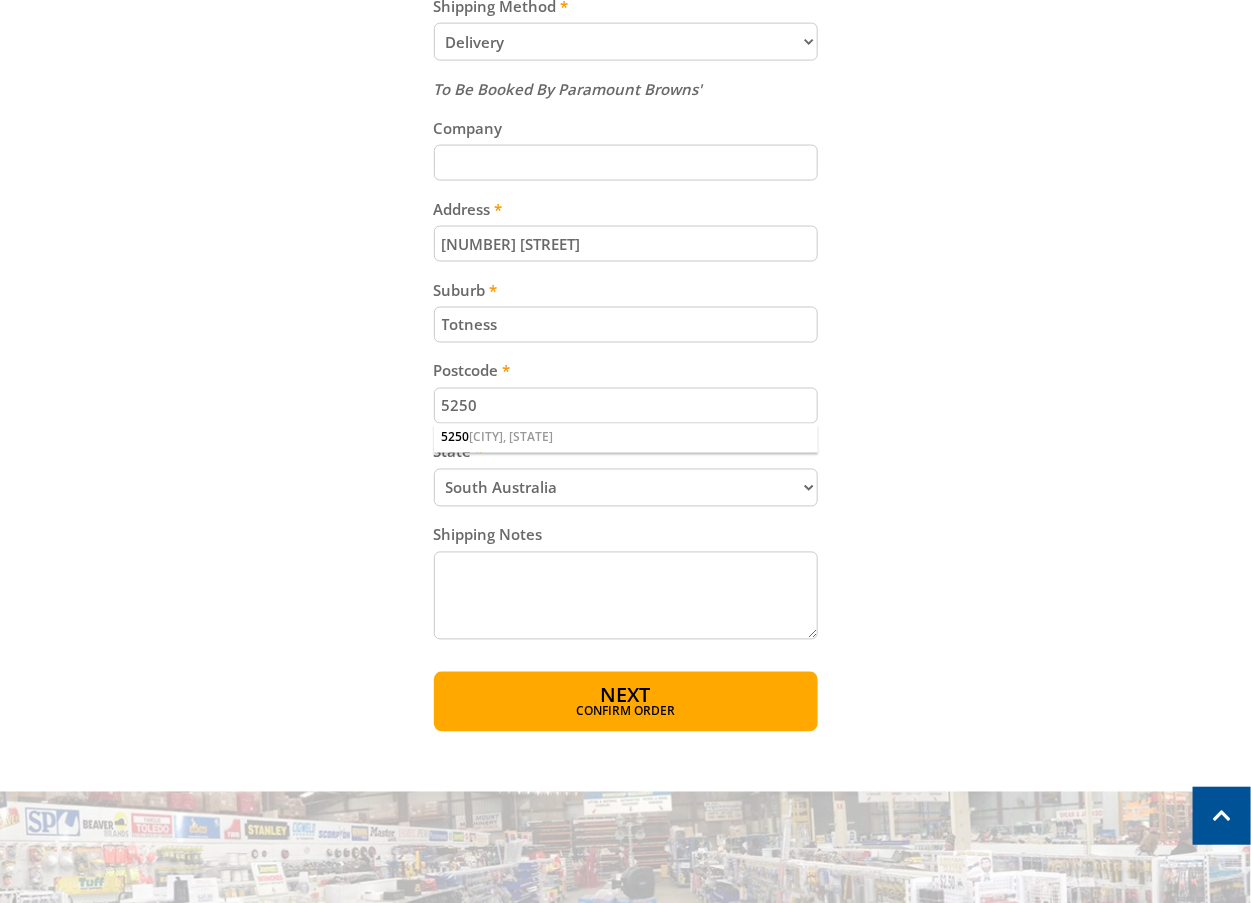 scroll, scrollTop: 971, scrollLeft: 0, axis: vertical 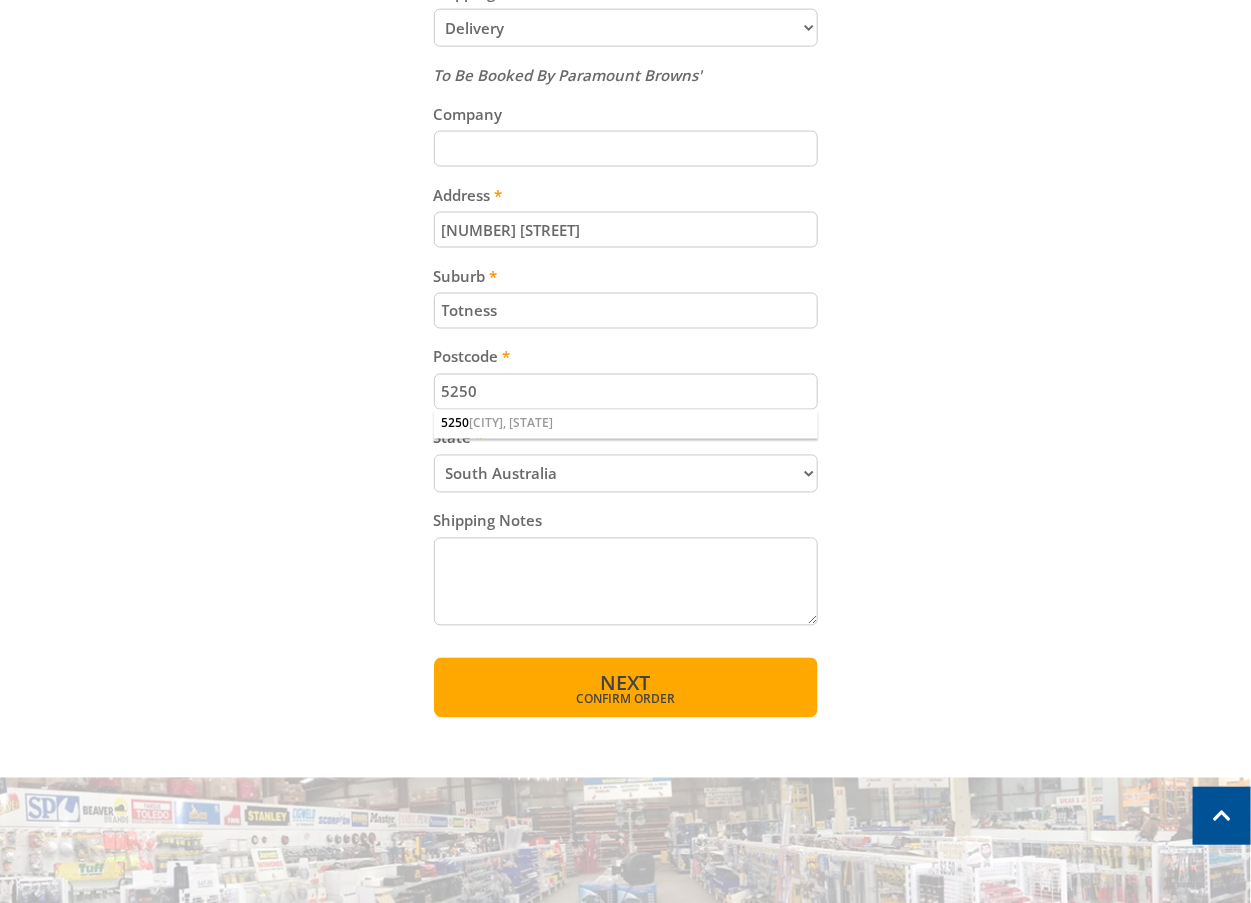 click on "Confirm order" at bounding box center [626, 700] 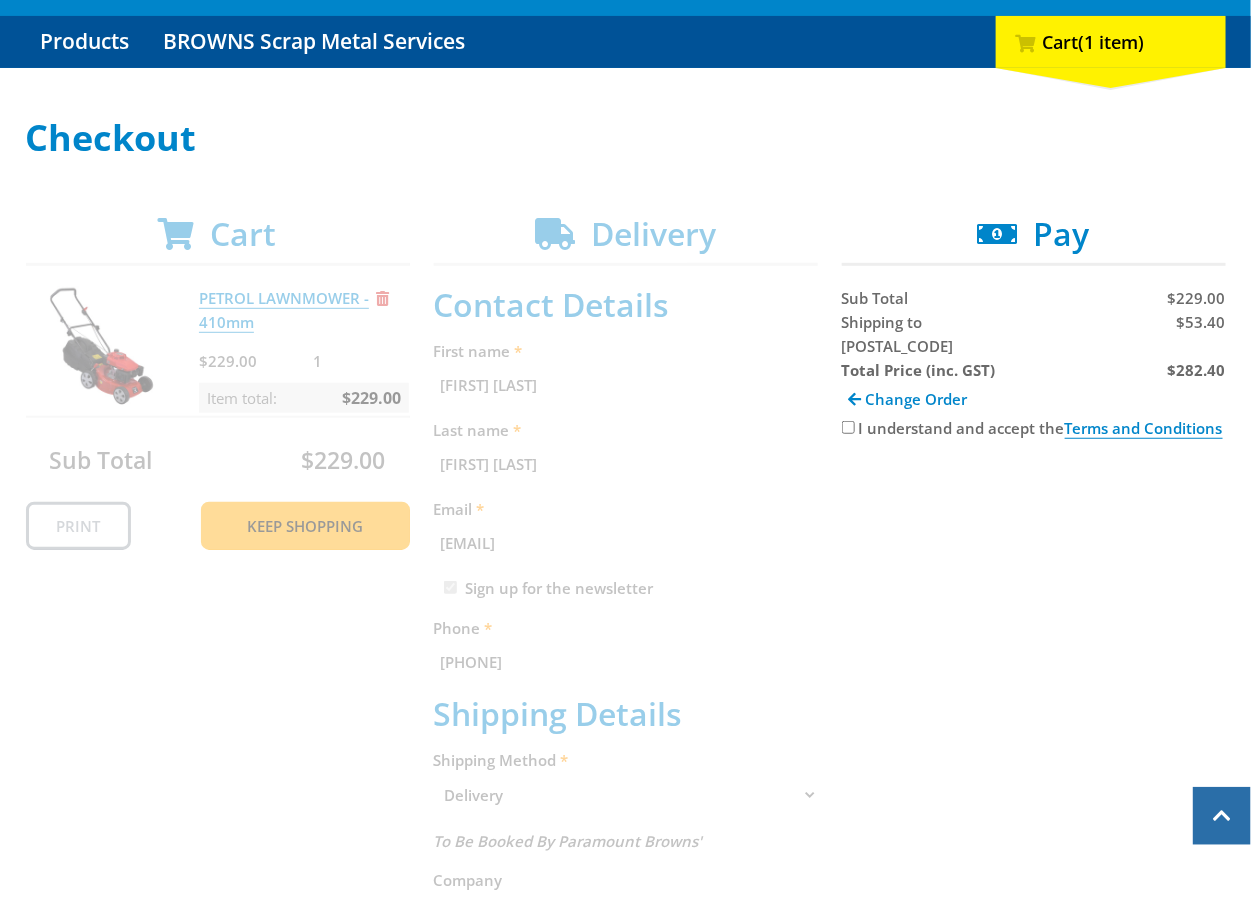 scroll, scrollTop: 194, scrollLeft: 0, axis: vertical 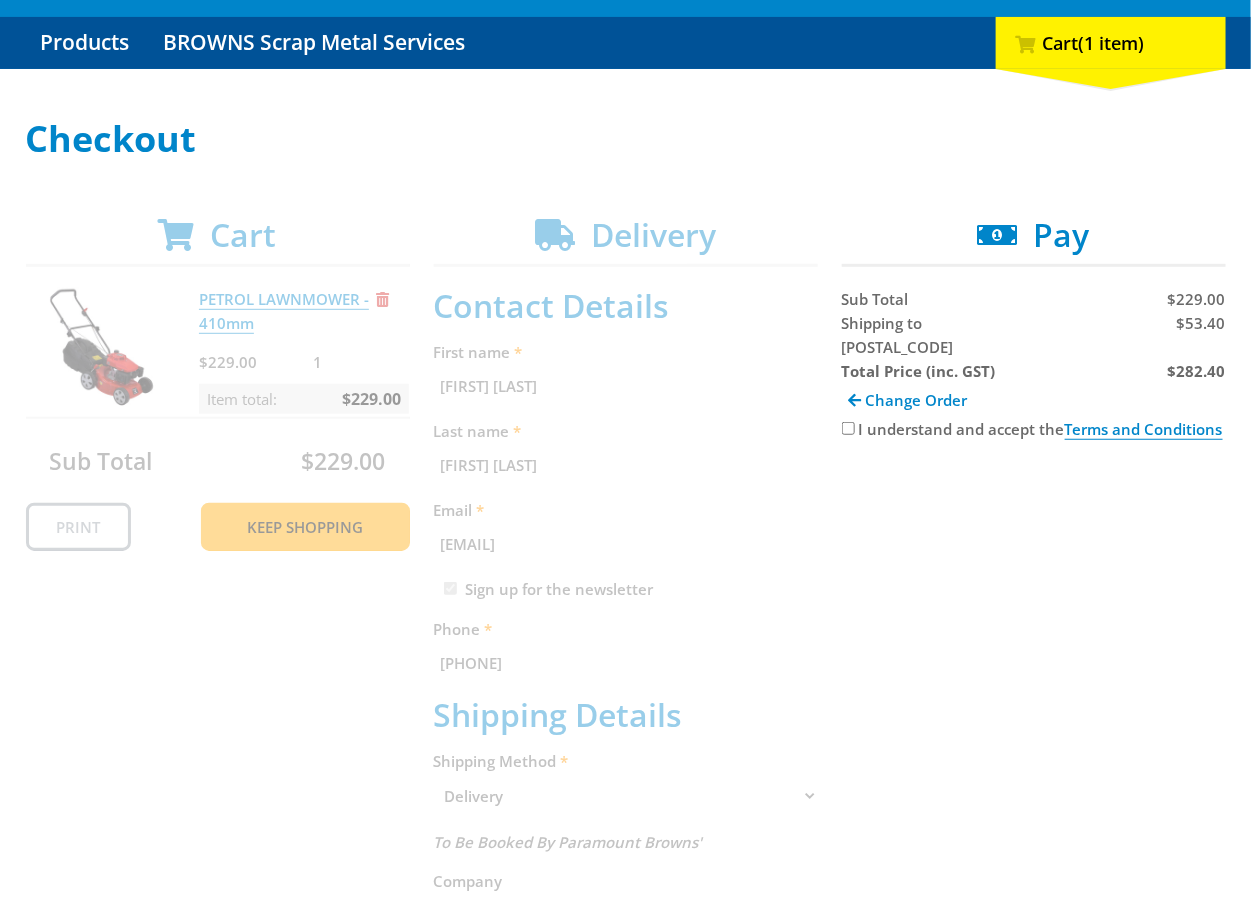 click on "I understand and accept the  Terms and Conditions" at bounding box center [1034, 429] 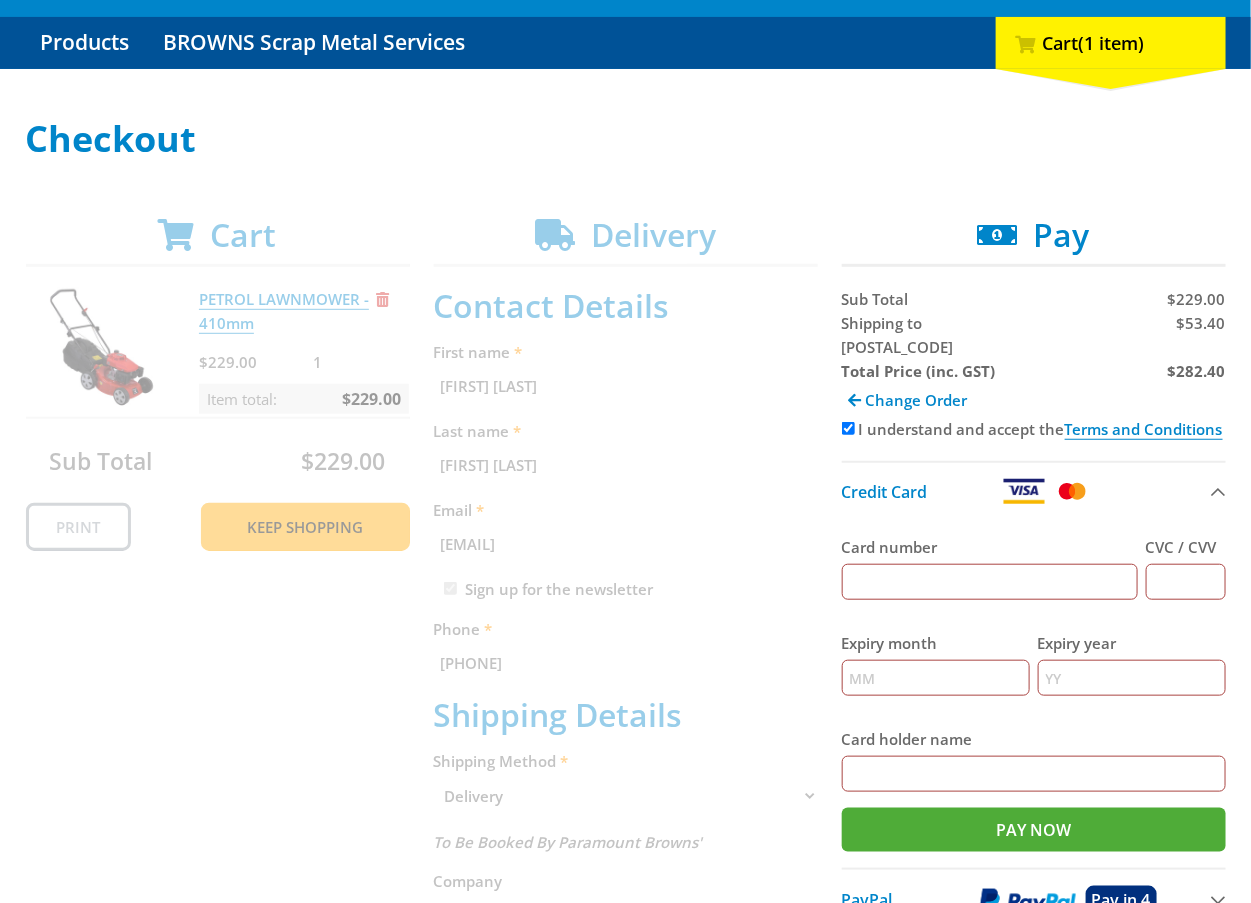 click on "$53.40" at bounding box center (1200, 323) 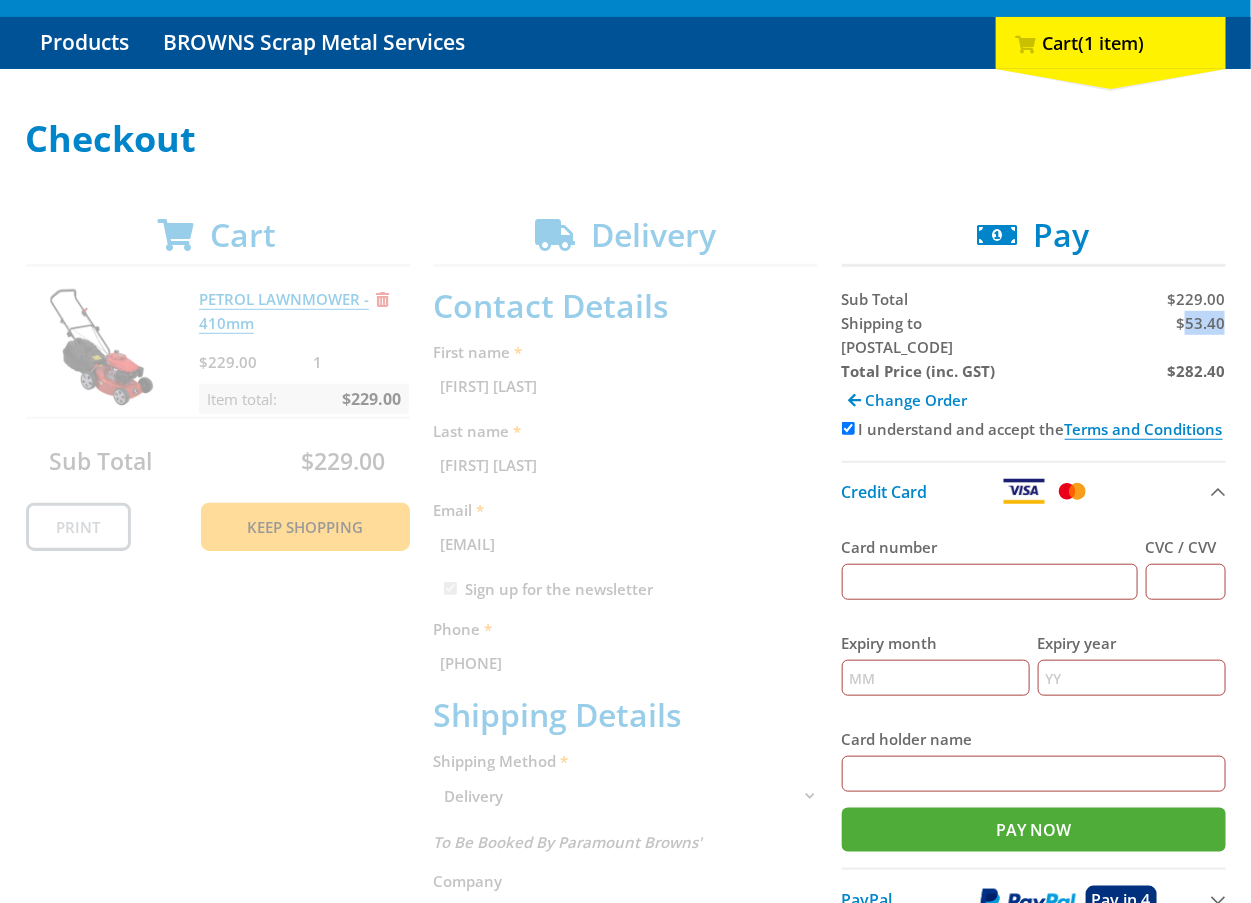 click on "$53.40" at bounding box center [1200, 323] 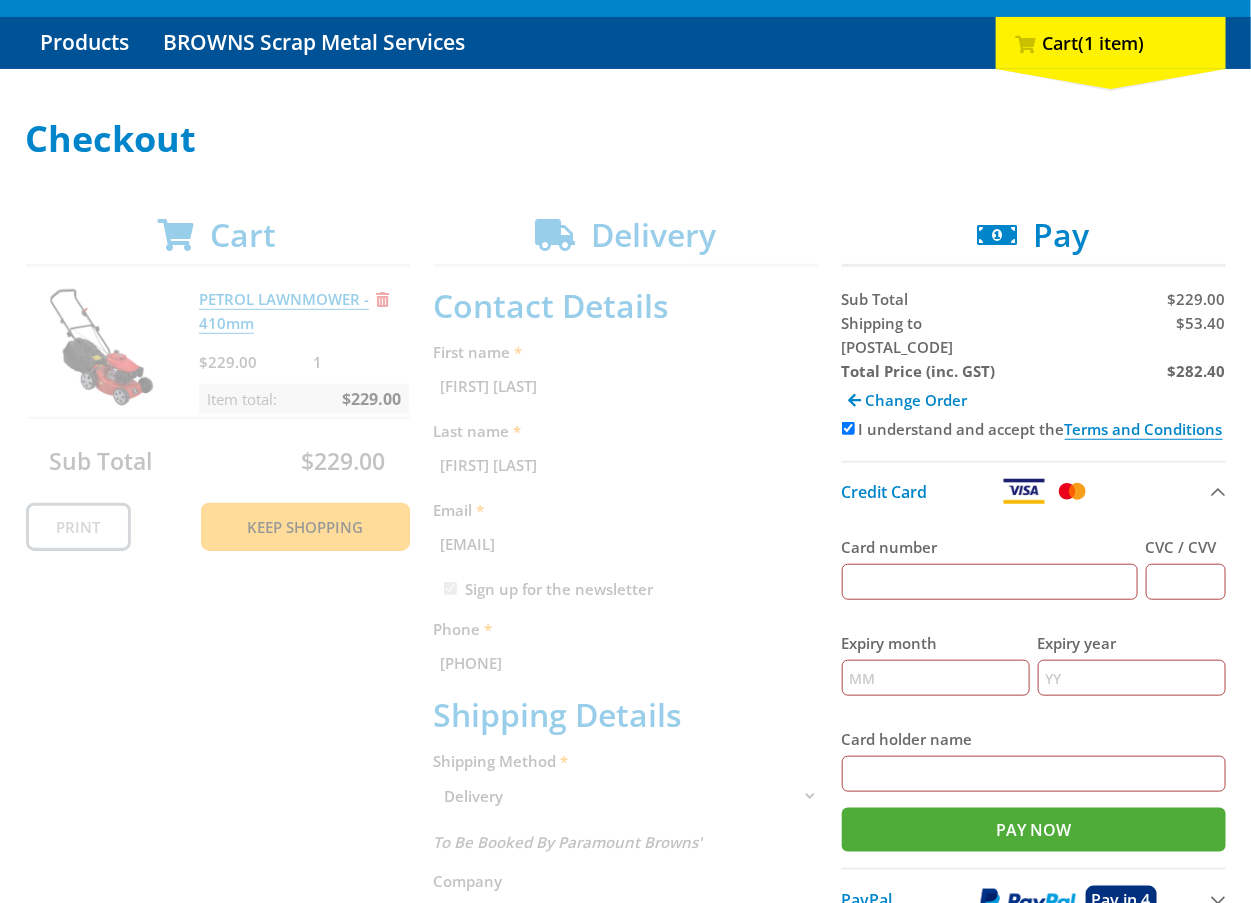 click on "$282.40" at bounding box center [1196, 371] 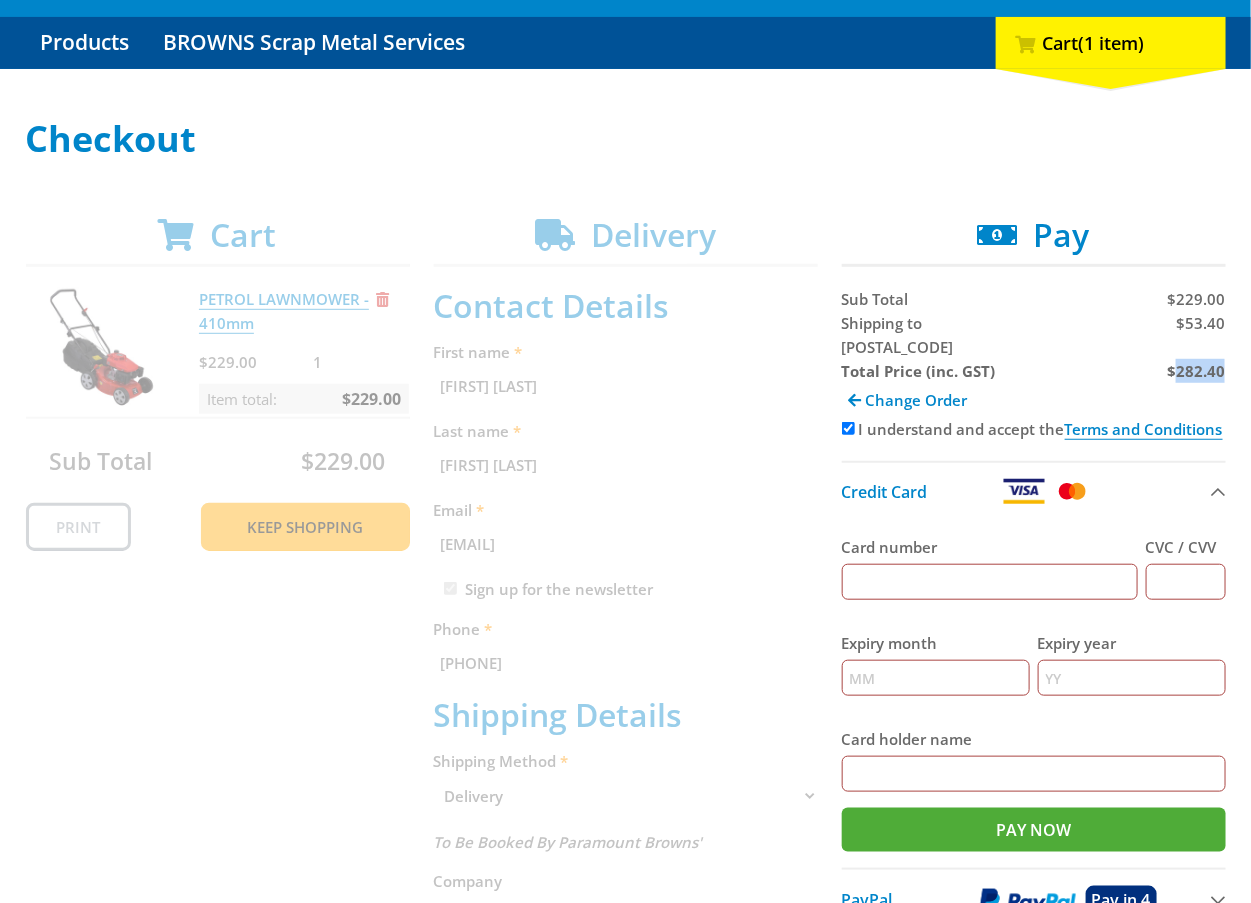 copy on "282.40" 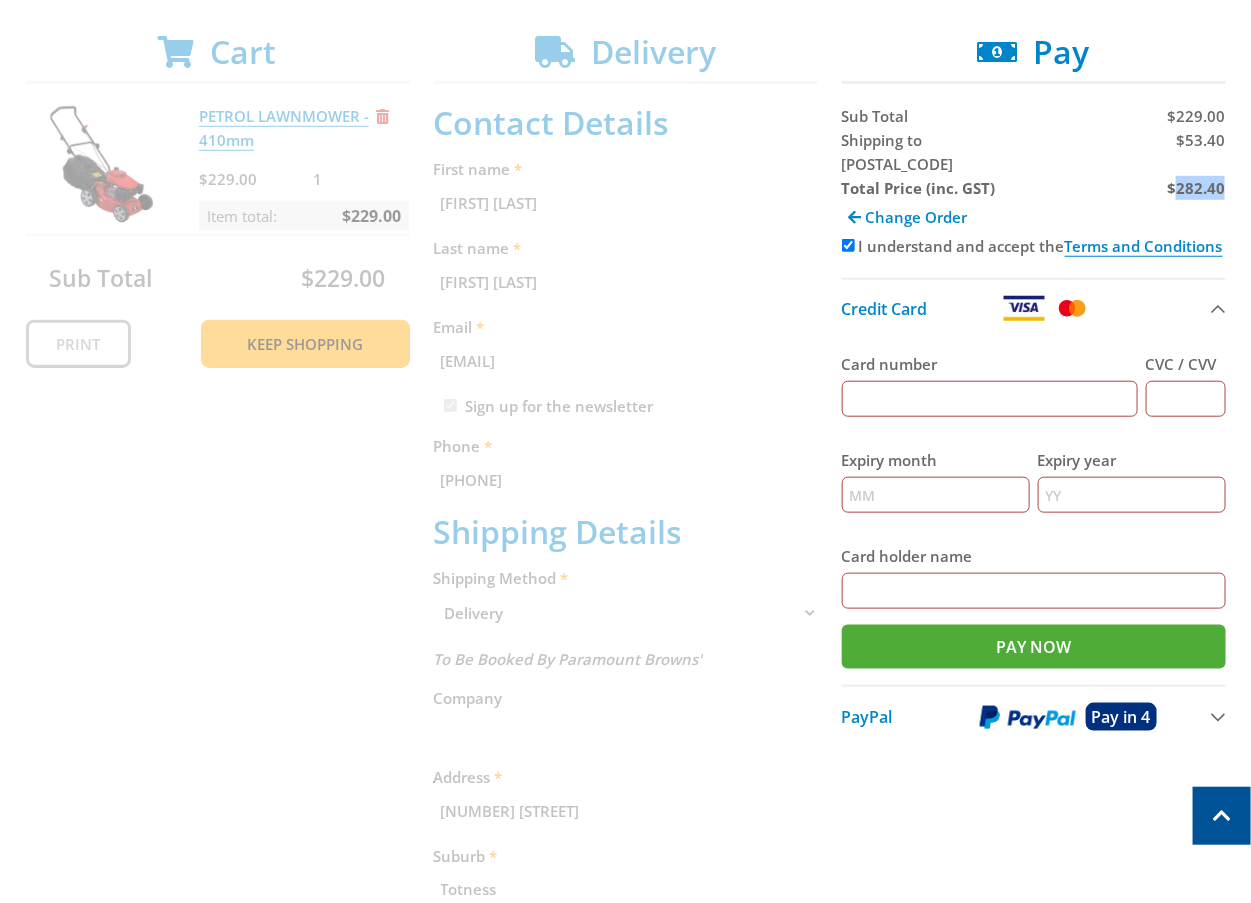 scroll, scrollTop: 374, scrollLeft: 0, axis: vertical 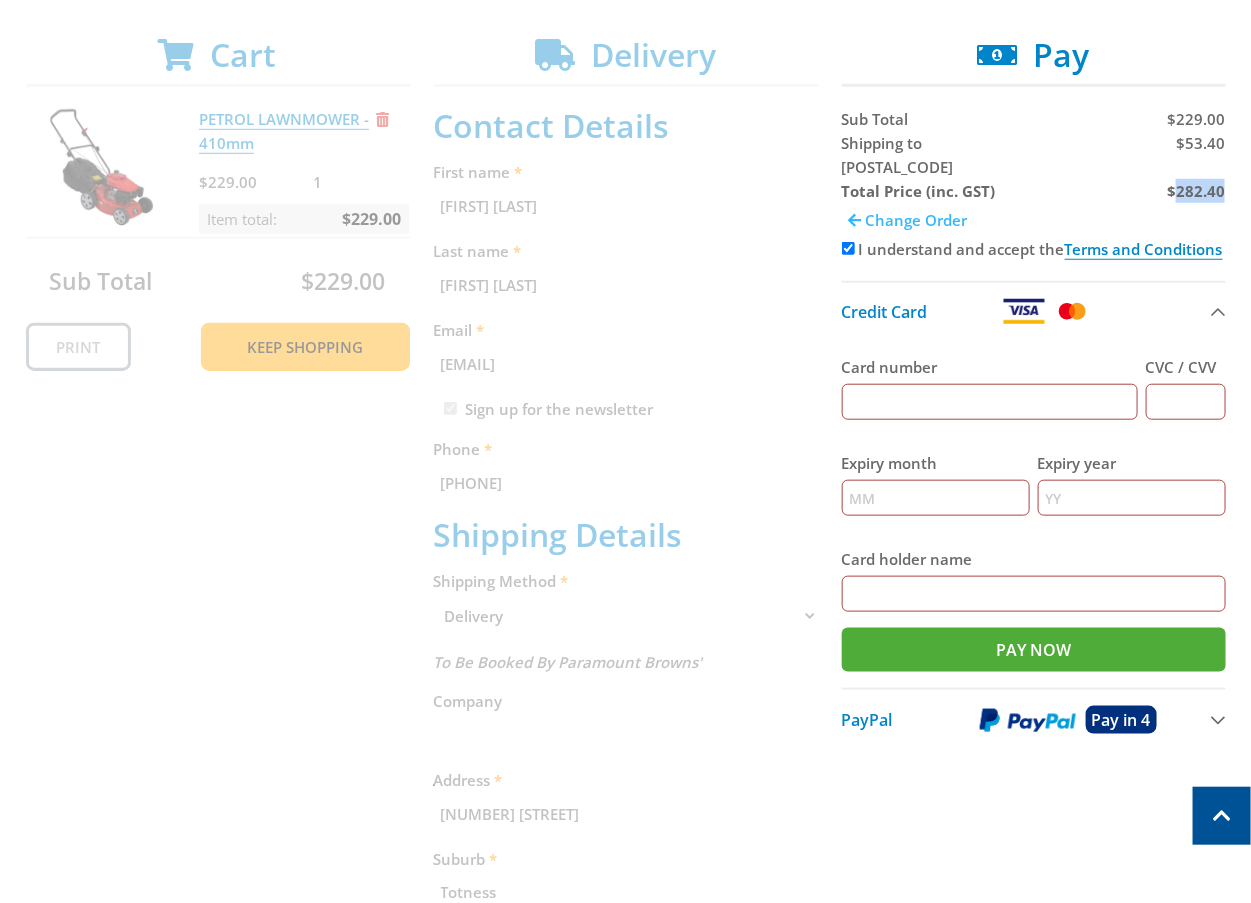 click on "Change Order" at bounding box center (917, 220) 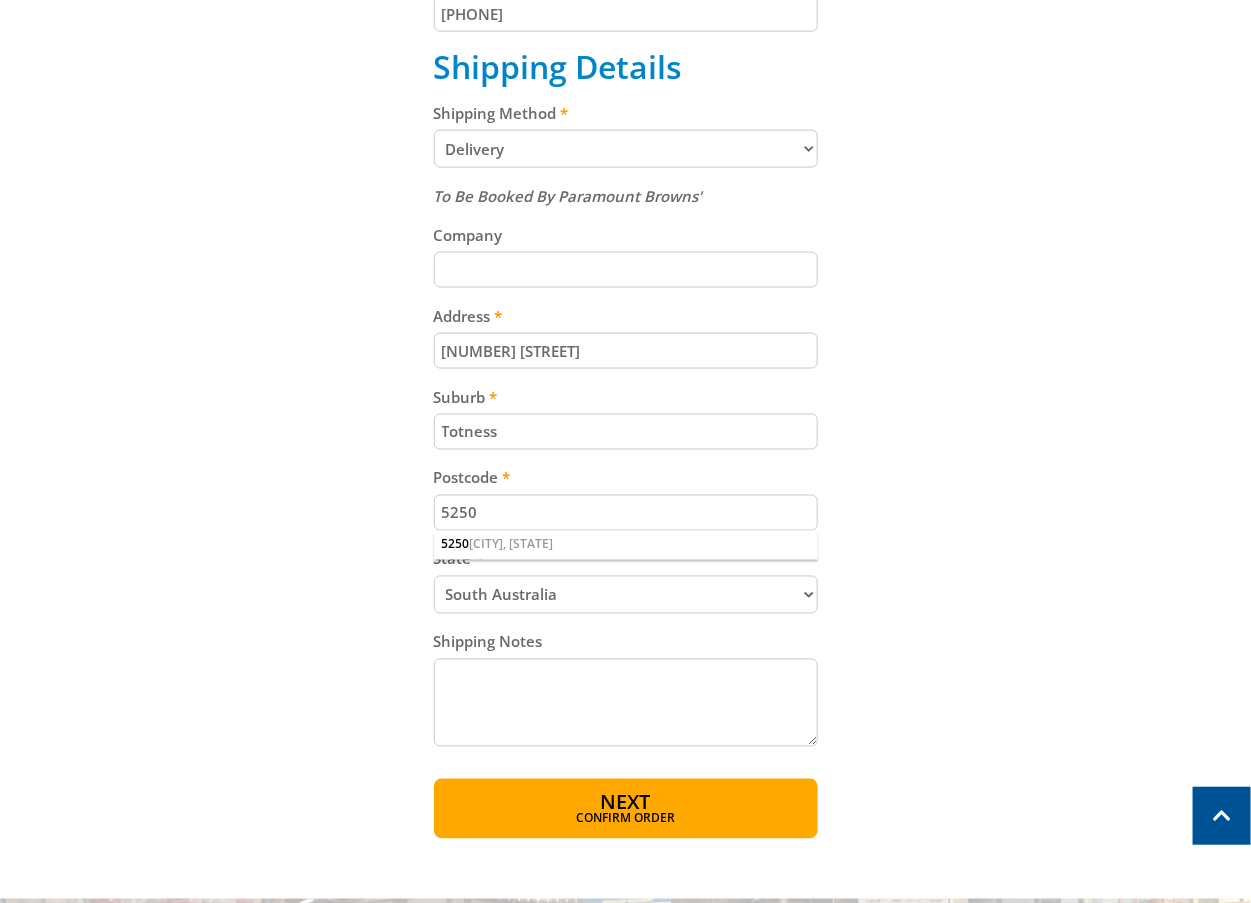 scroll, scrollTop: 877, scrollLeft: 0, axis: vertical 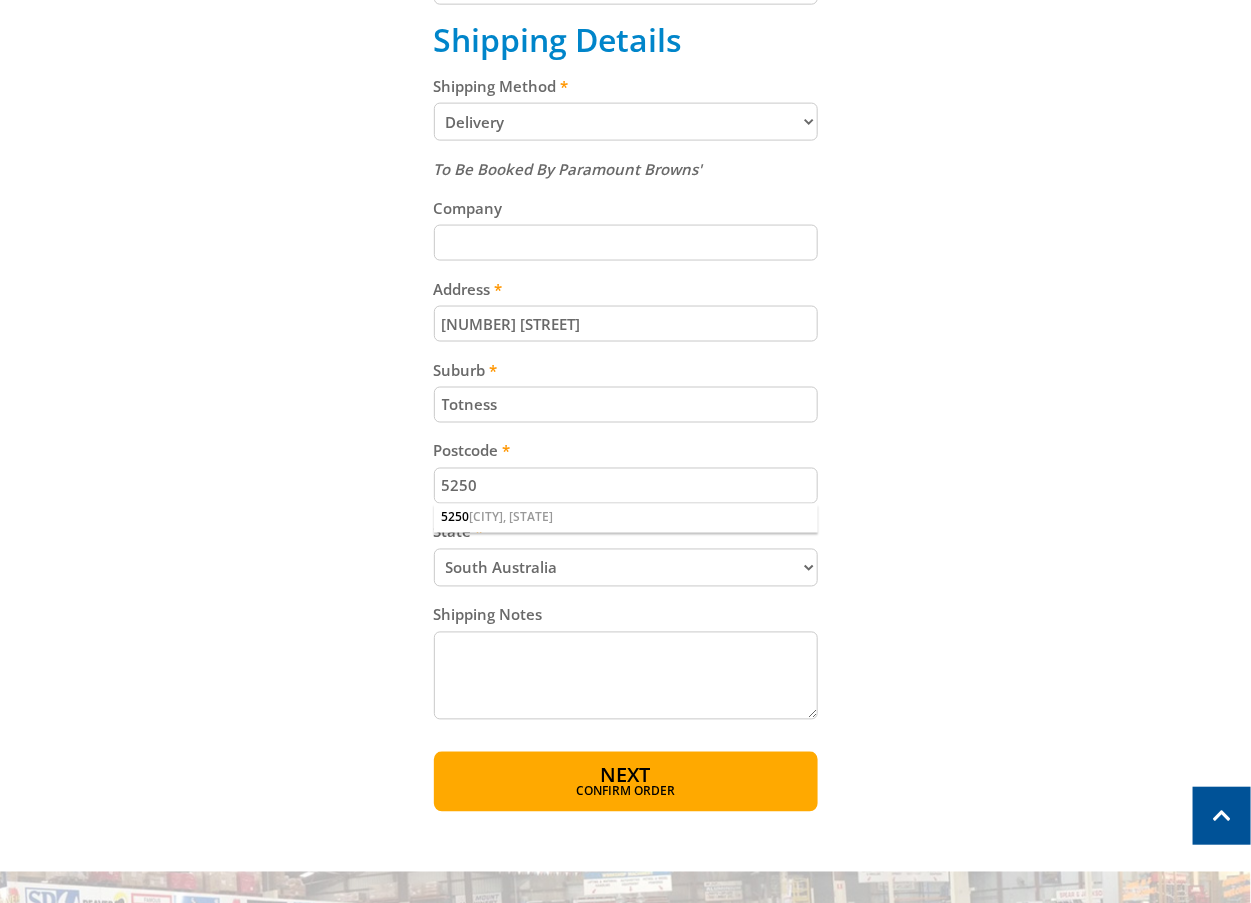 click on "Pickup from Gepps Cross
Delivery" at bounding box center (626, 122) 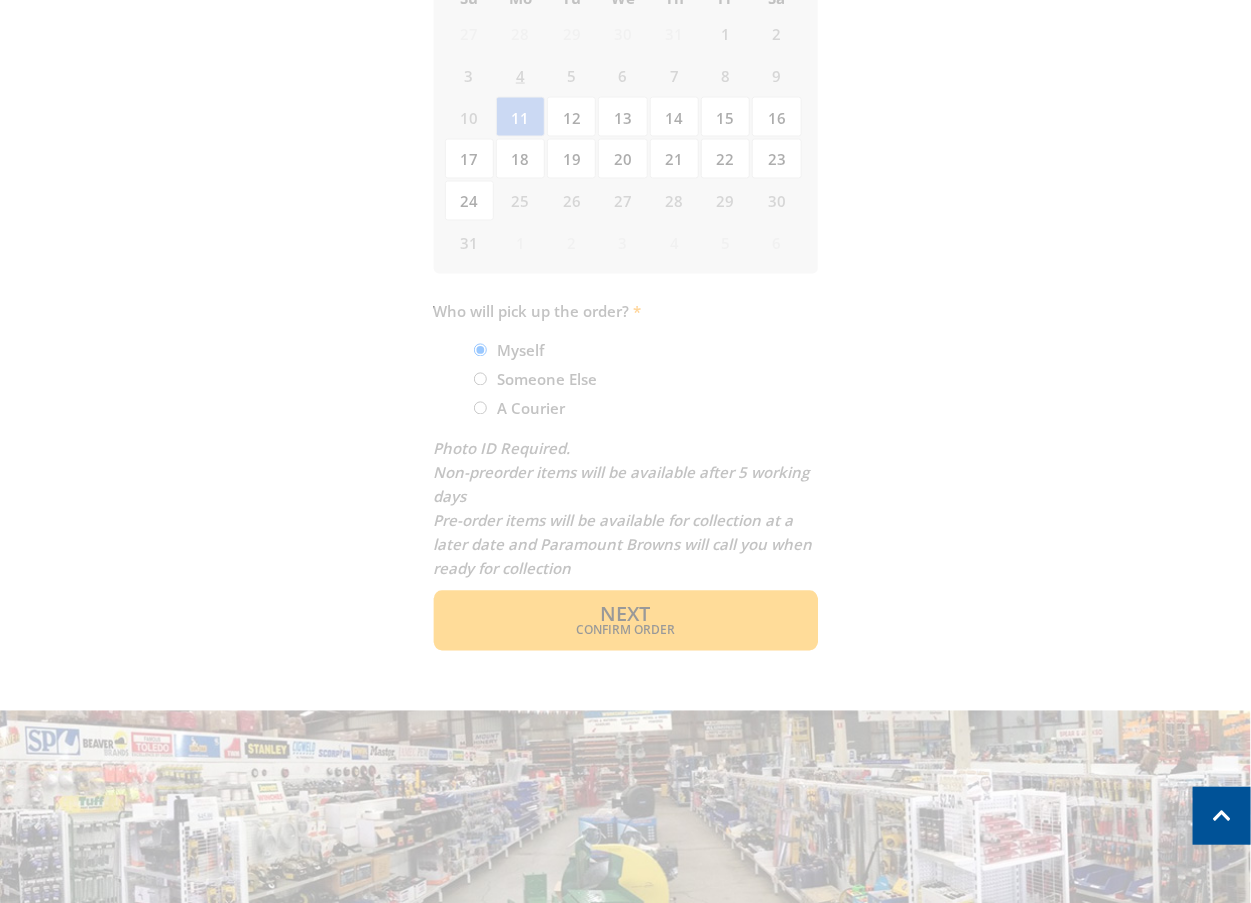 scroll, scrollTop: 1138, scrollLeft: 0, axis: vertical 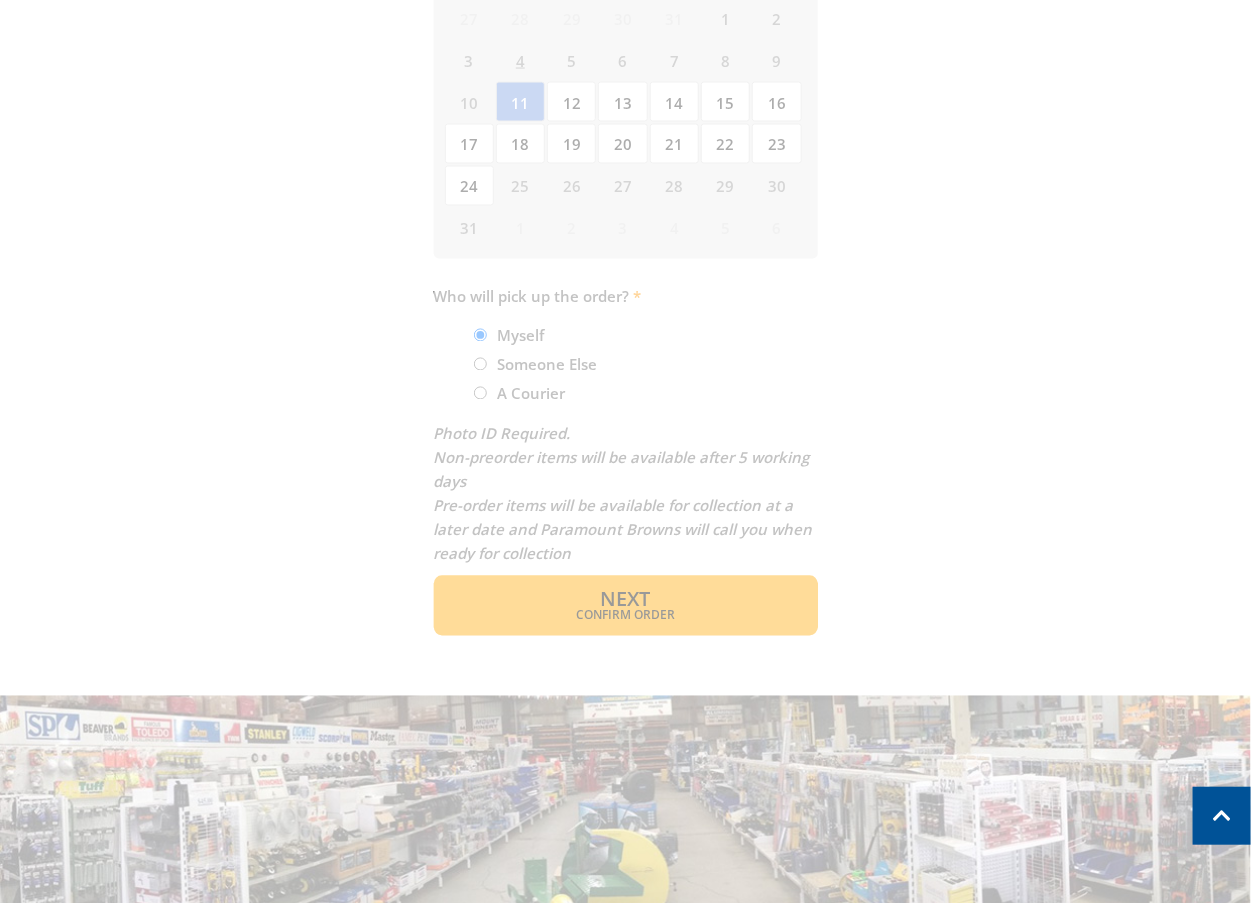 click on "Cart
PETROL LAWNMOWER - 410mm
$229.00
1
Item total:  $229.00
Sub Total
$229.00
Print
Keep Shopping
Delivery
Contact Details
First name
[FIRST] [LAST]
Last name
[FIRST] [LAST]
Email
[EMAIL]
Sign up for the newsletter
Phone
[PHONE]
Shipping Details
Shipping Method
Pickup from [CITY]
Delivery
Preorder items
Your cart contains items that arent available yet
(Select an option)
Pickup Available Stock" at bounding box center (626, -46) 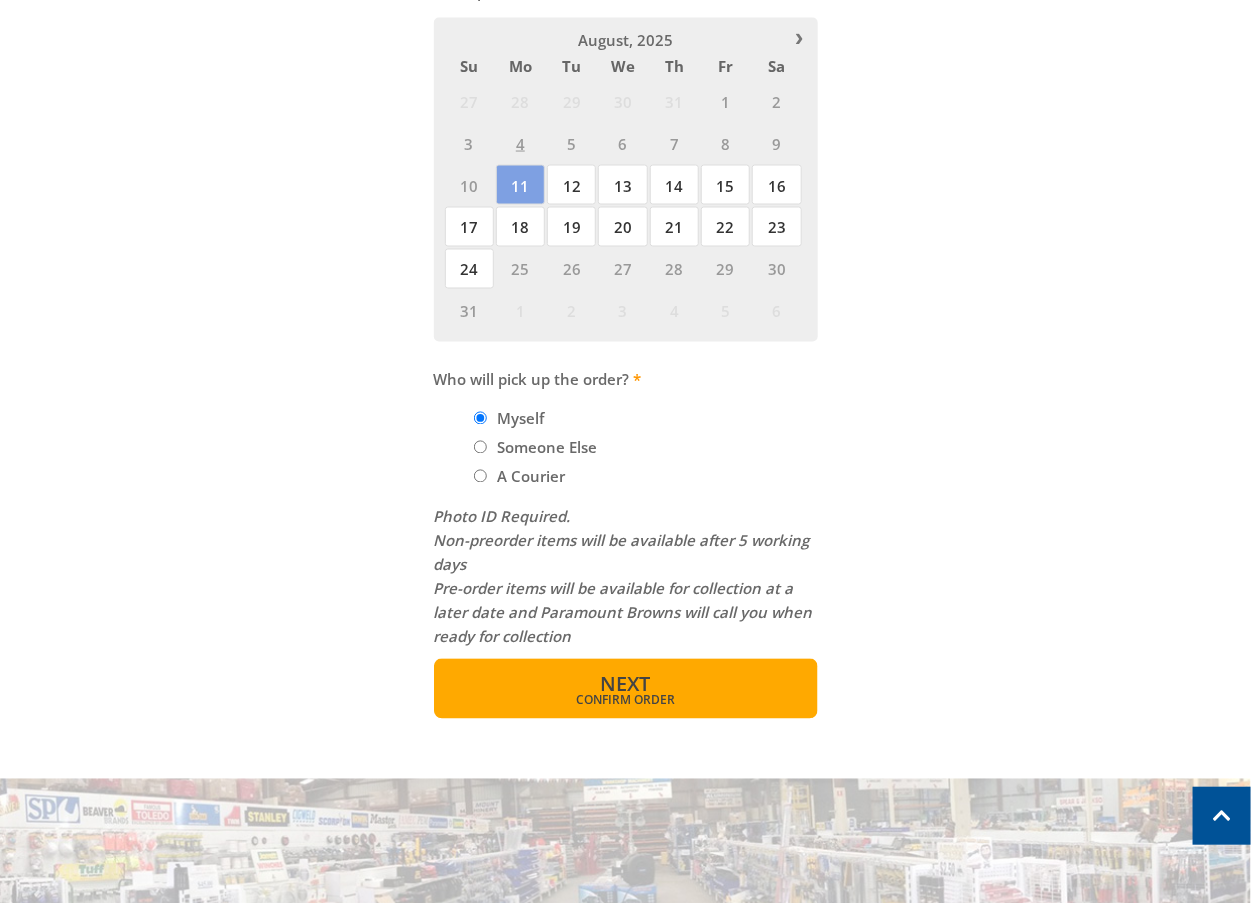 scroll, scrollTop: 1066, scrollLeft: 0, axis: vertical 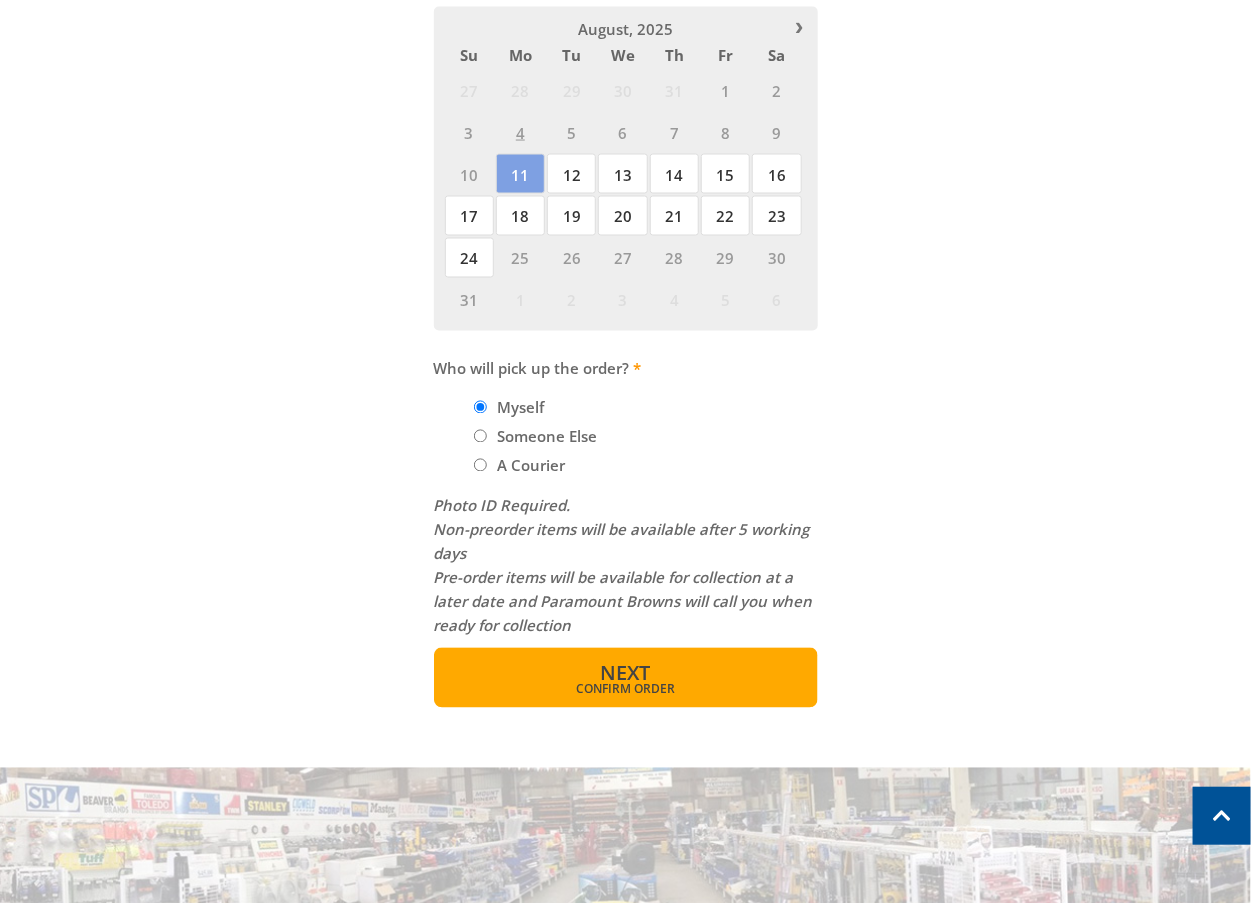 click on "Confirm order" at bounding box center [626, 690] 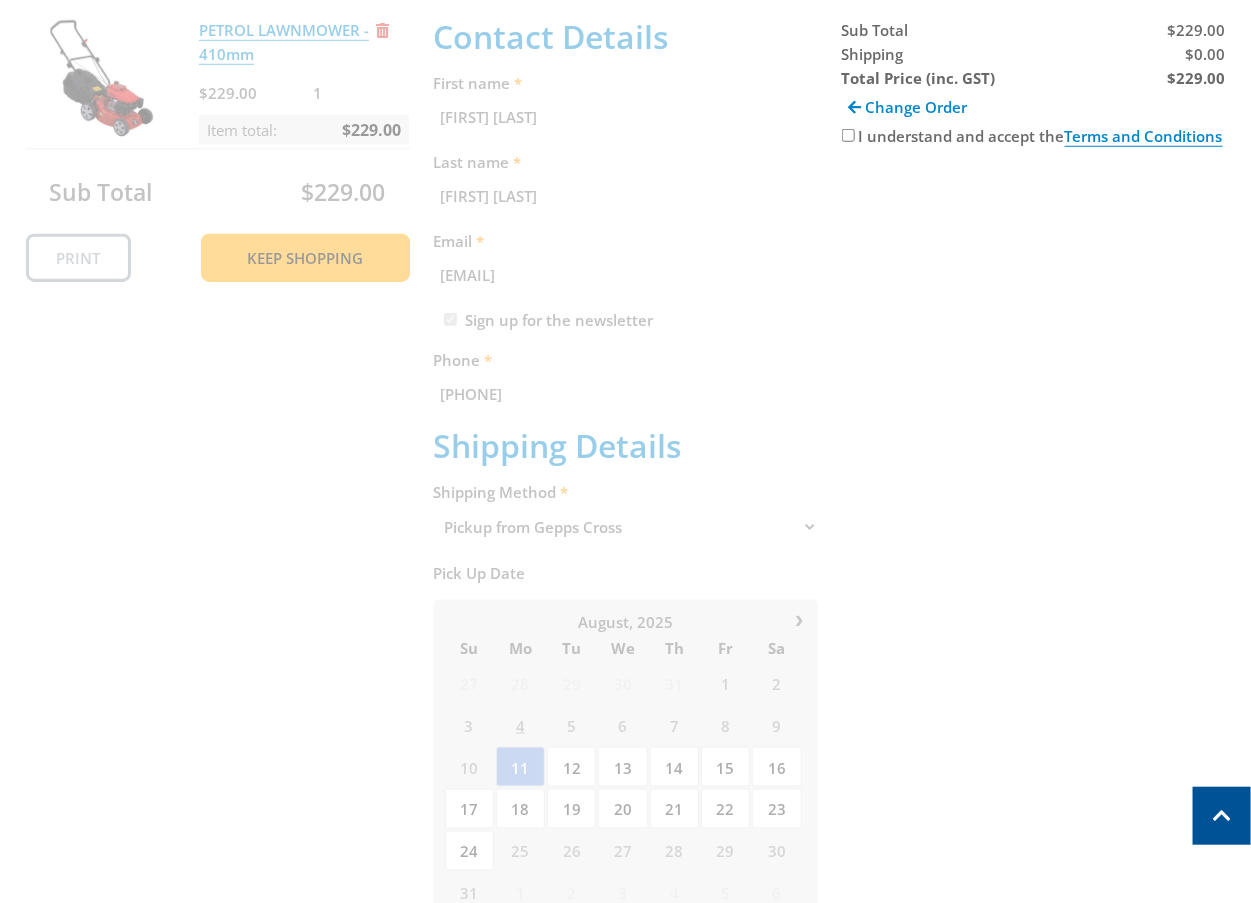 scroll, scrollTop: 409, scrollLeft: 0, axis: vertical 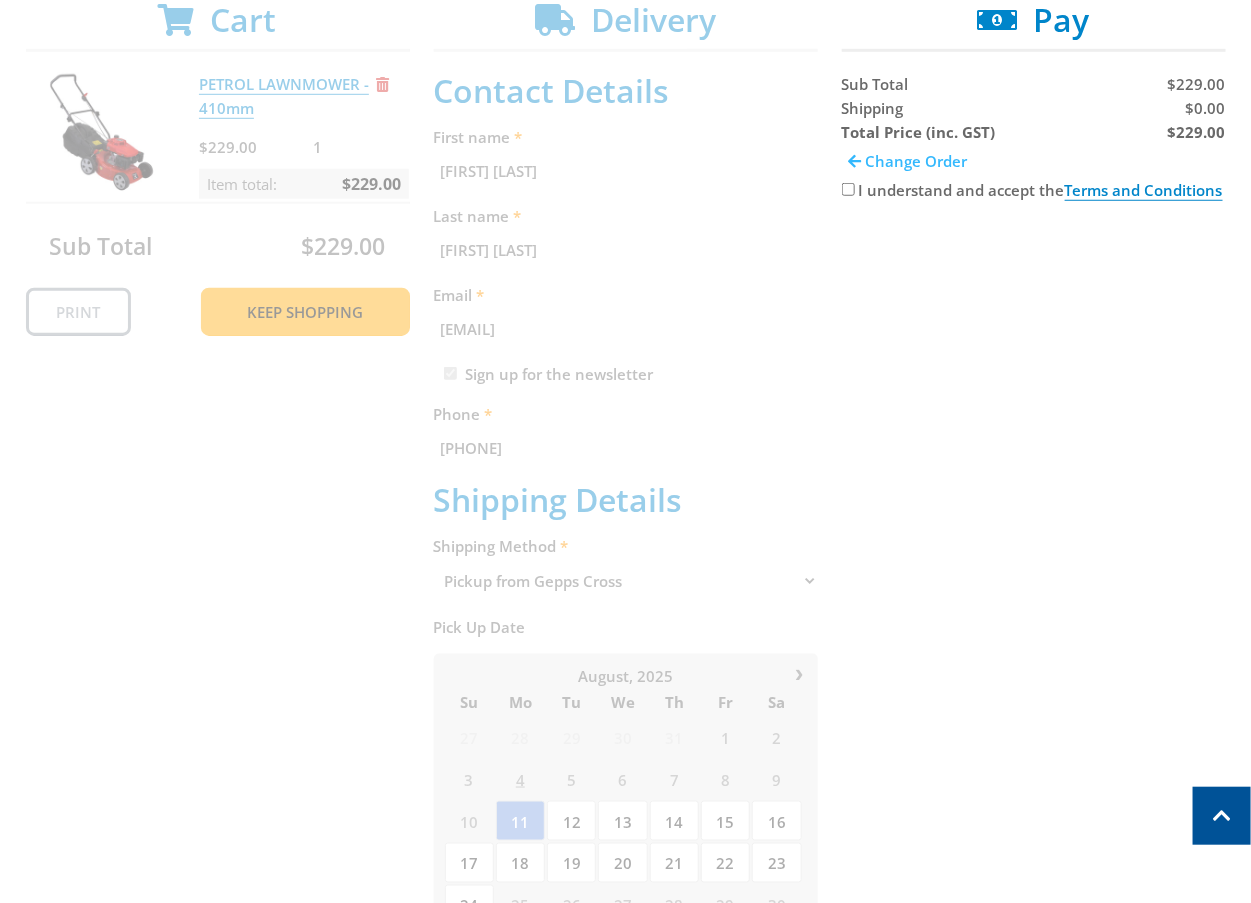 click on "Change Order" at bounding box center [917, 161] 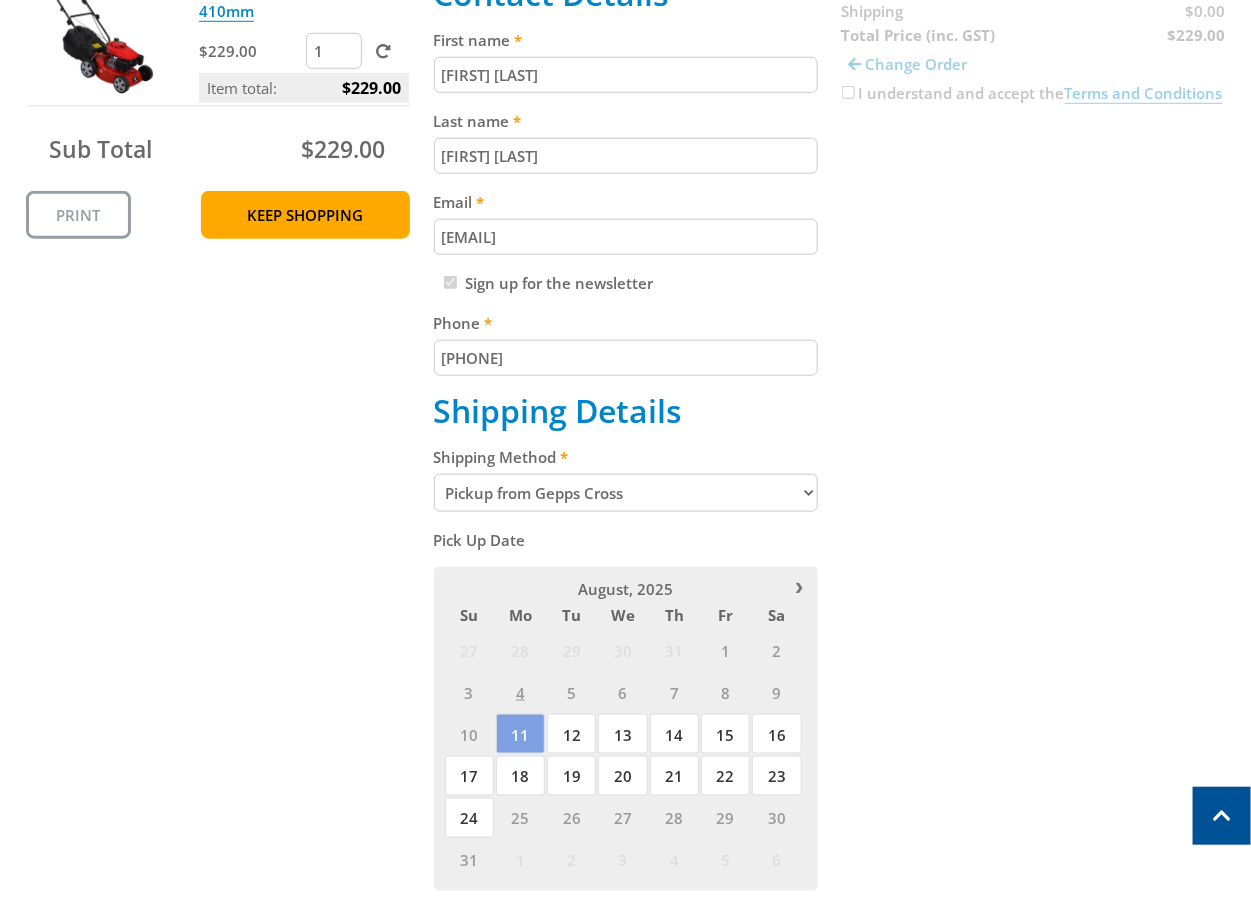 scroll, scrollTop: 481, scrollLeft: 0, axis: vertical 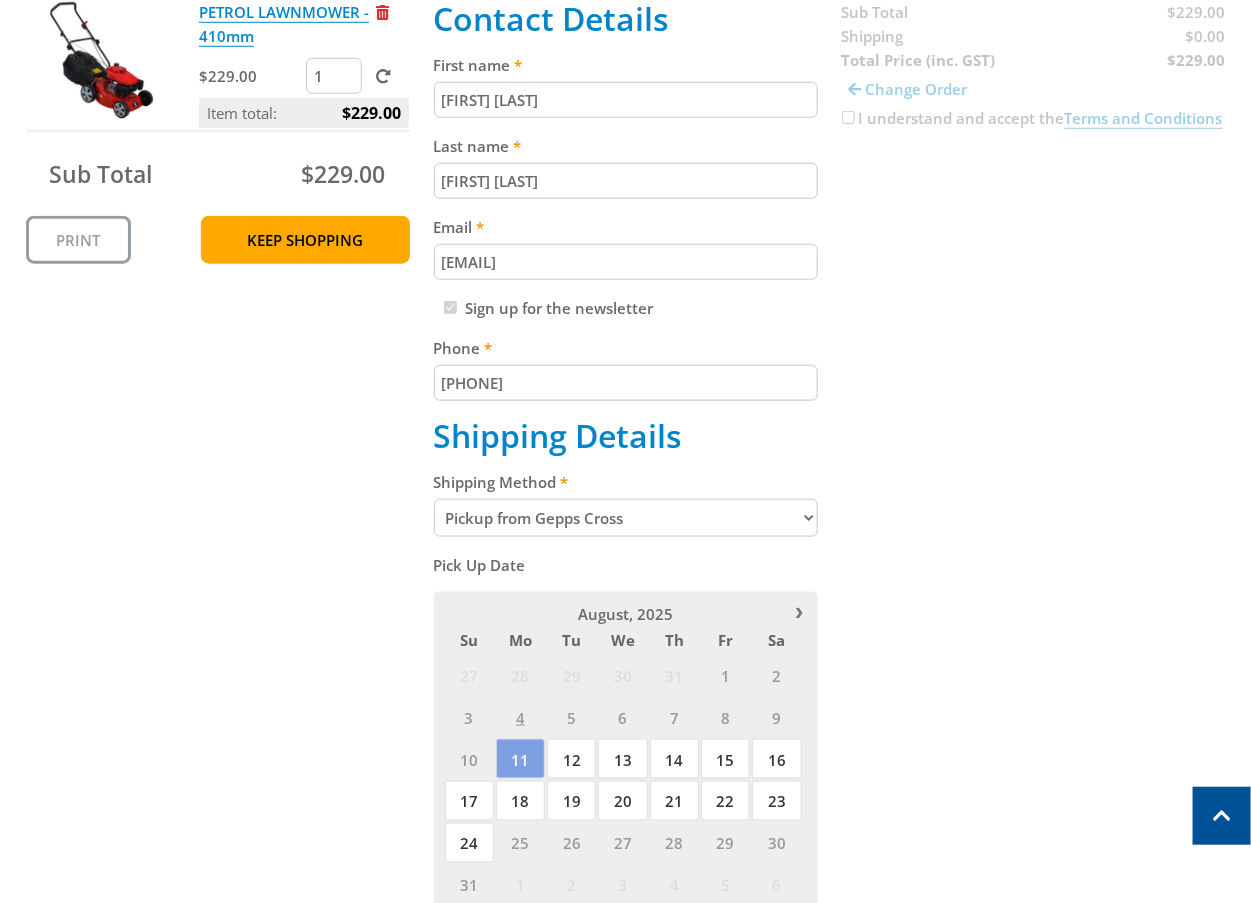 click on "Pickup from Gepps Cross
Delivery" at bounding box center [626, 518] 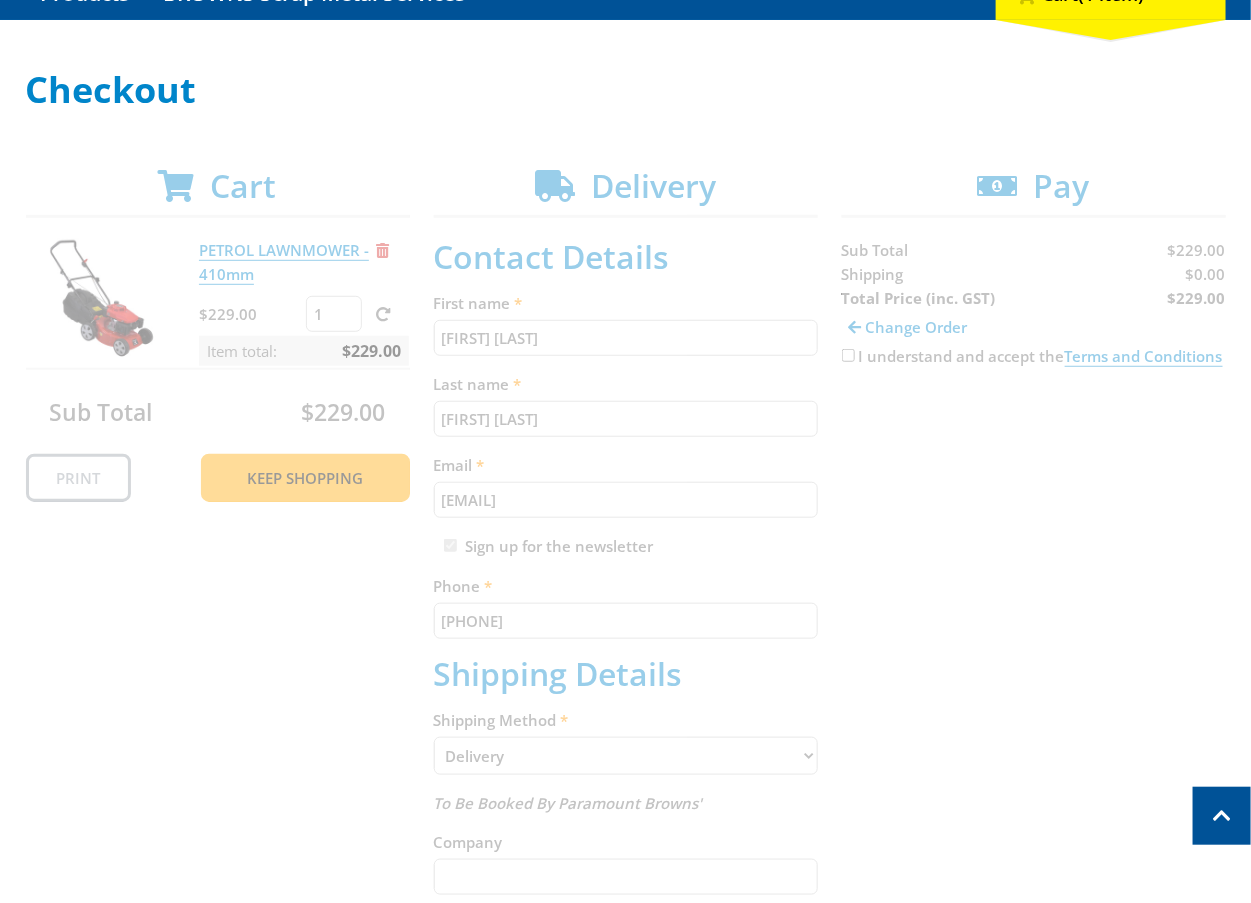 scroll, scrollTop: 229, scrollLeft: 0, axis: vertical 